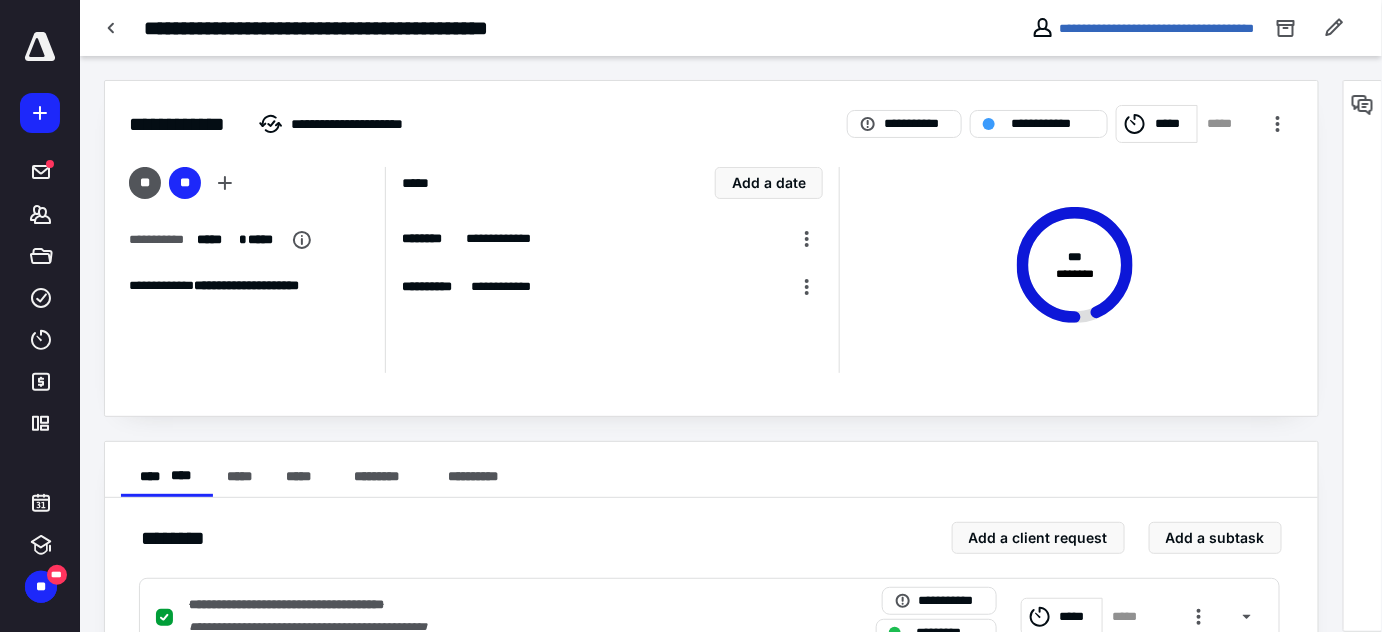 scroll, scrollTop: 0, scrollLeft: 0, axis: both 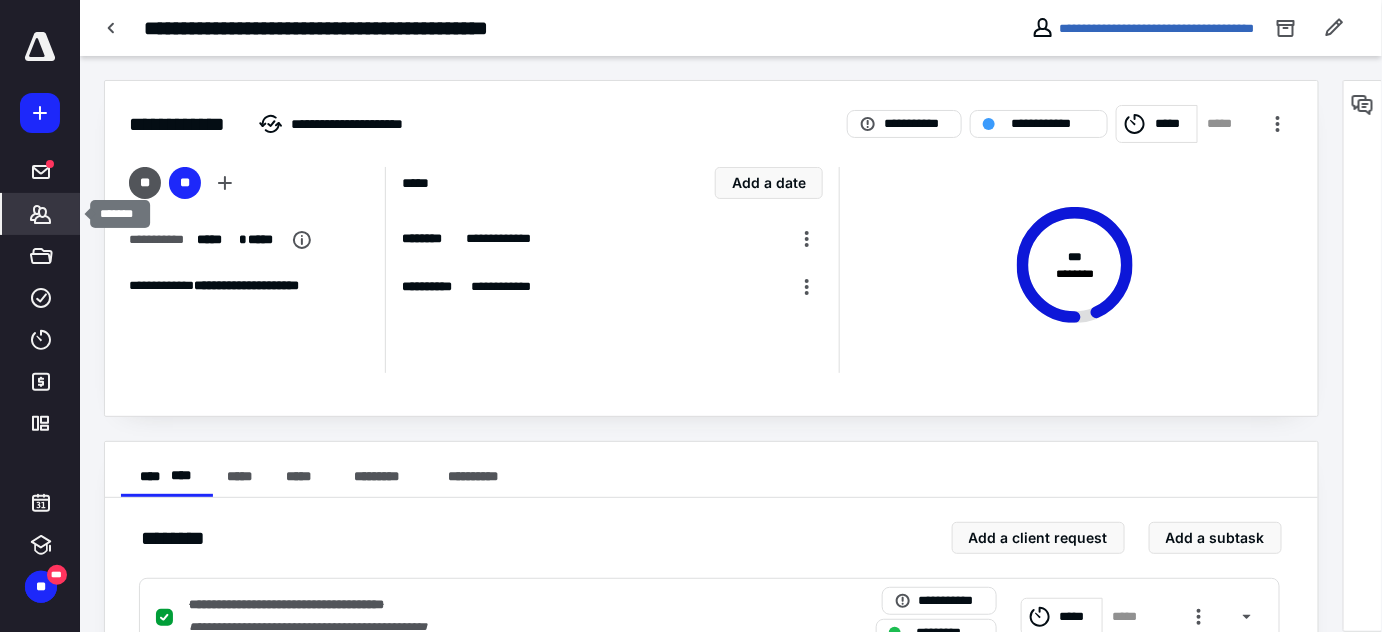 click 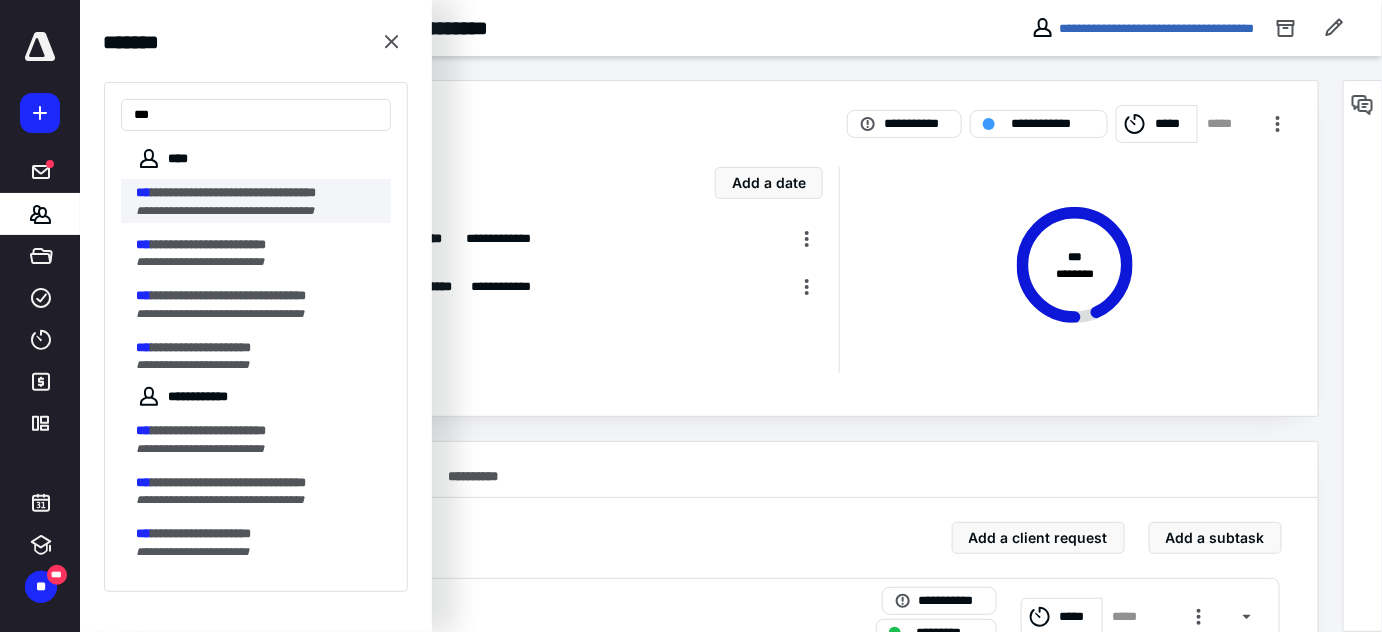 type on "***" 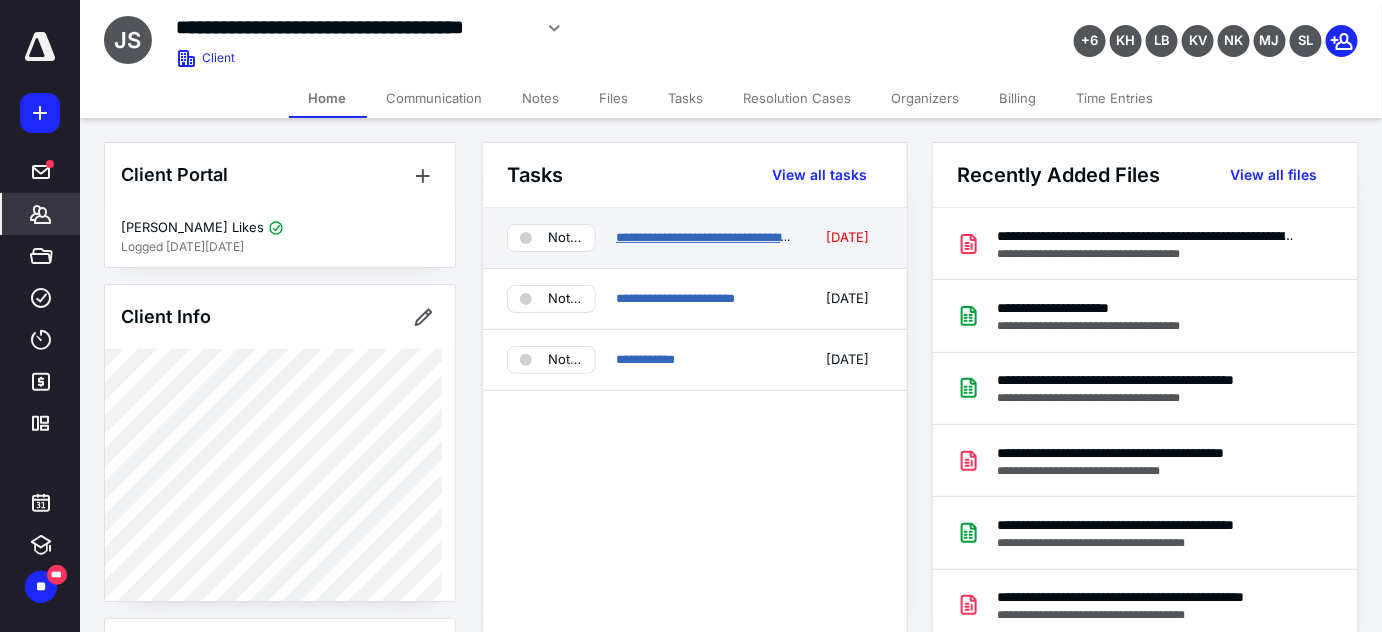 click on "**********" at bounding box center [723, 237] 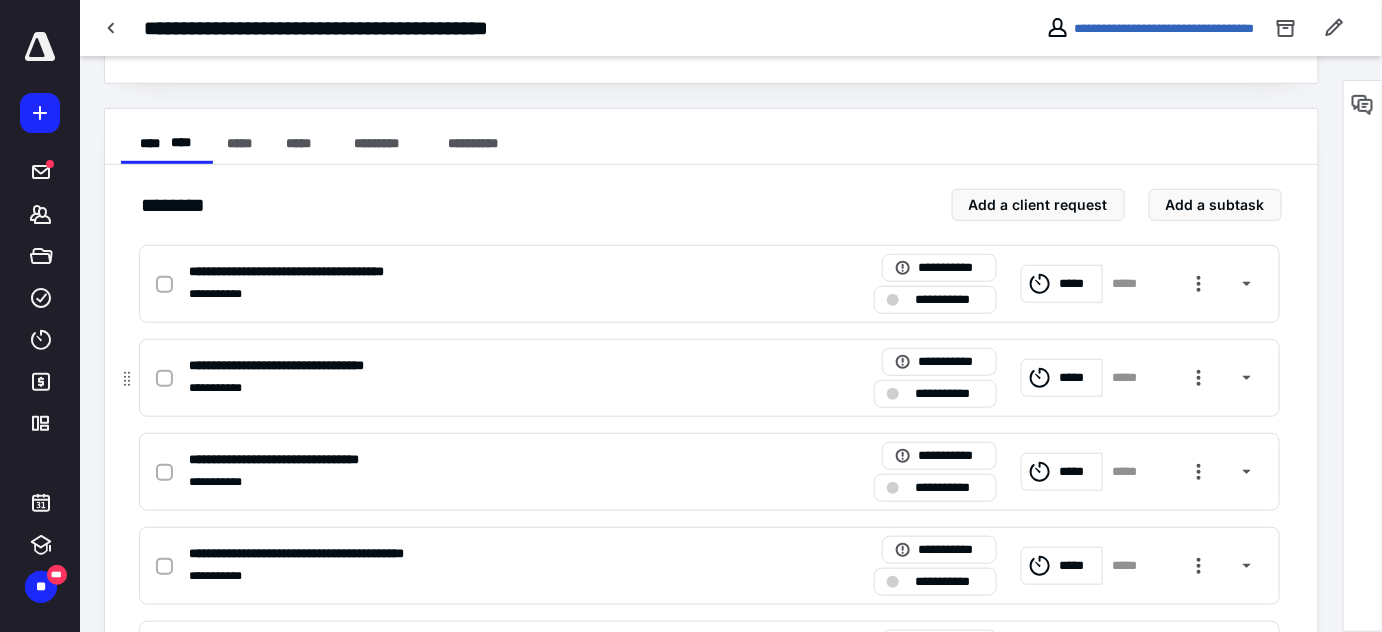 scroll, scrollTop: 363, scrollLeft: 0, axis: vertical 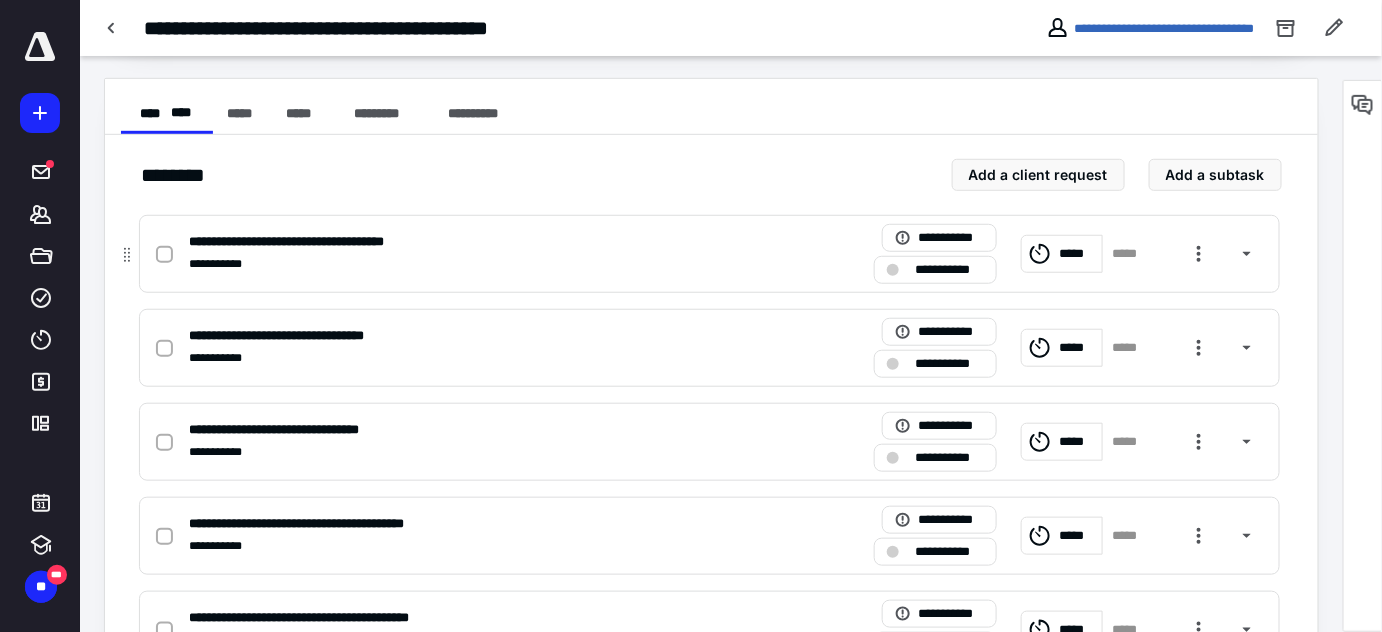 click 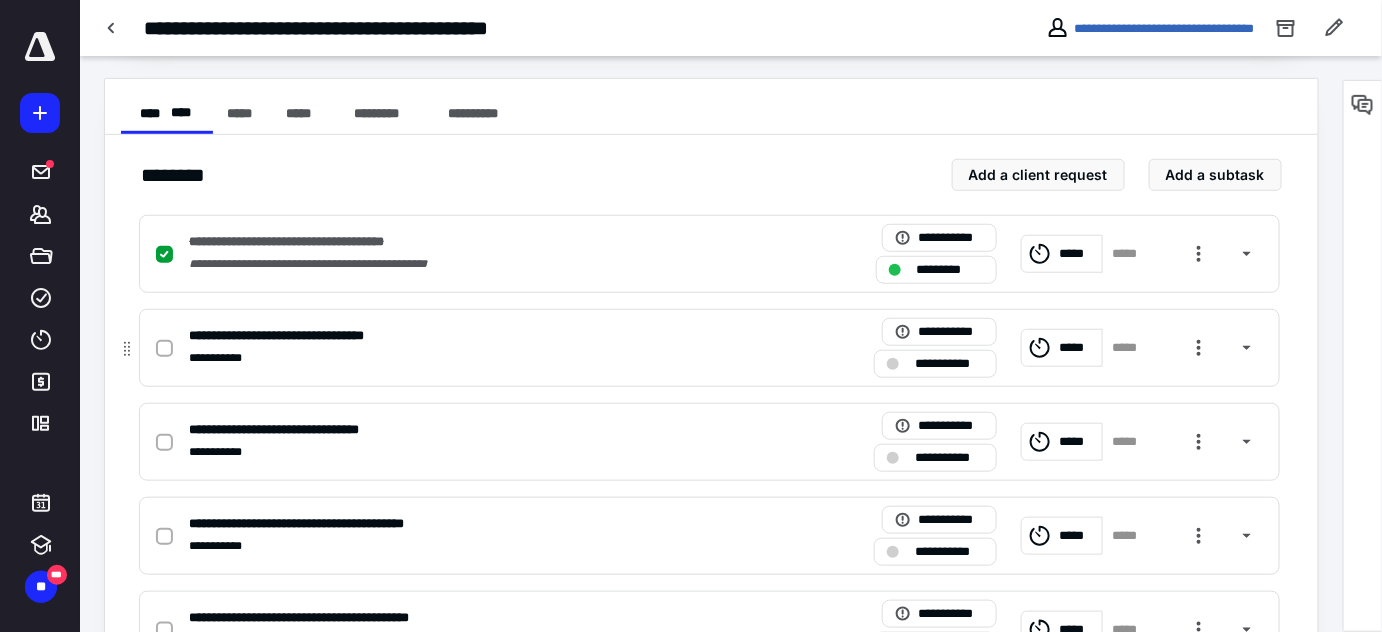 drag, startPoint x: 161, startPoint y: 348, endPoint x: 168, endPoint y: 376, distance: 28.86174 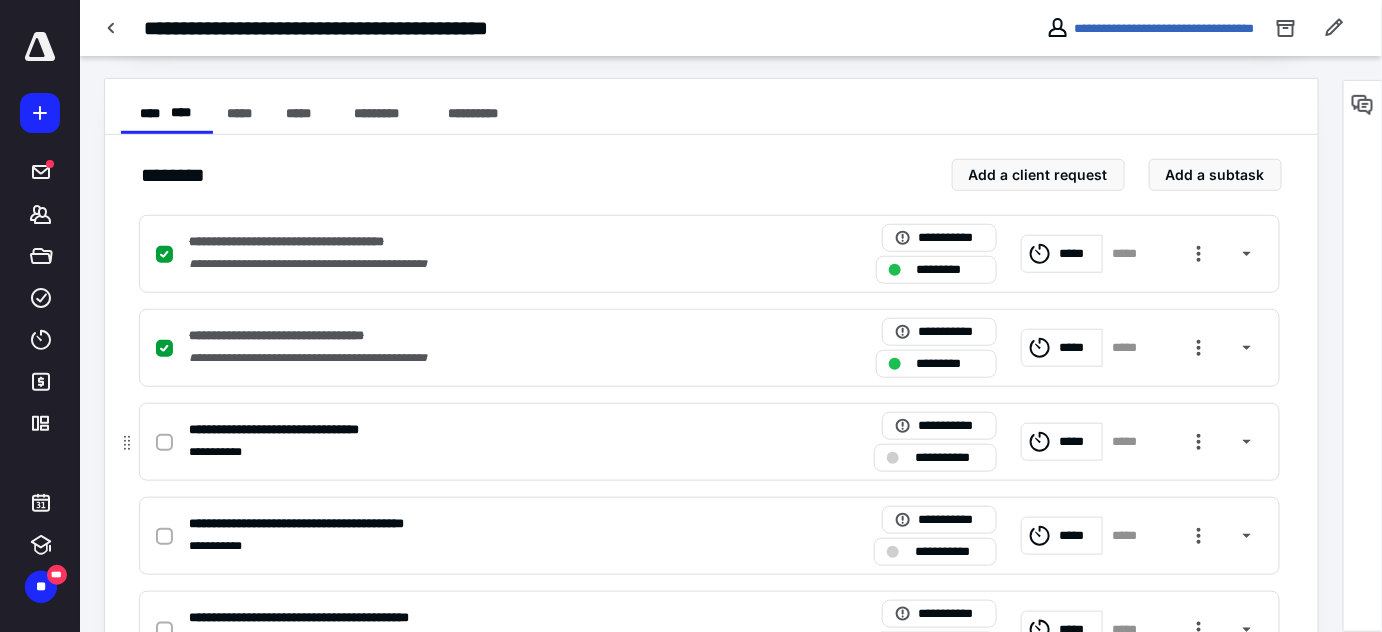 click 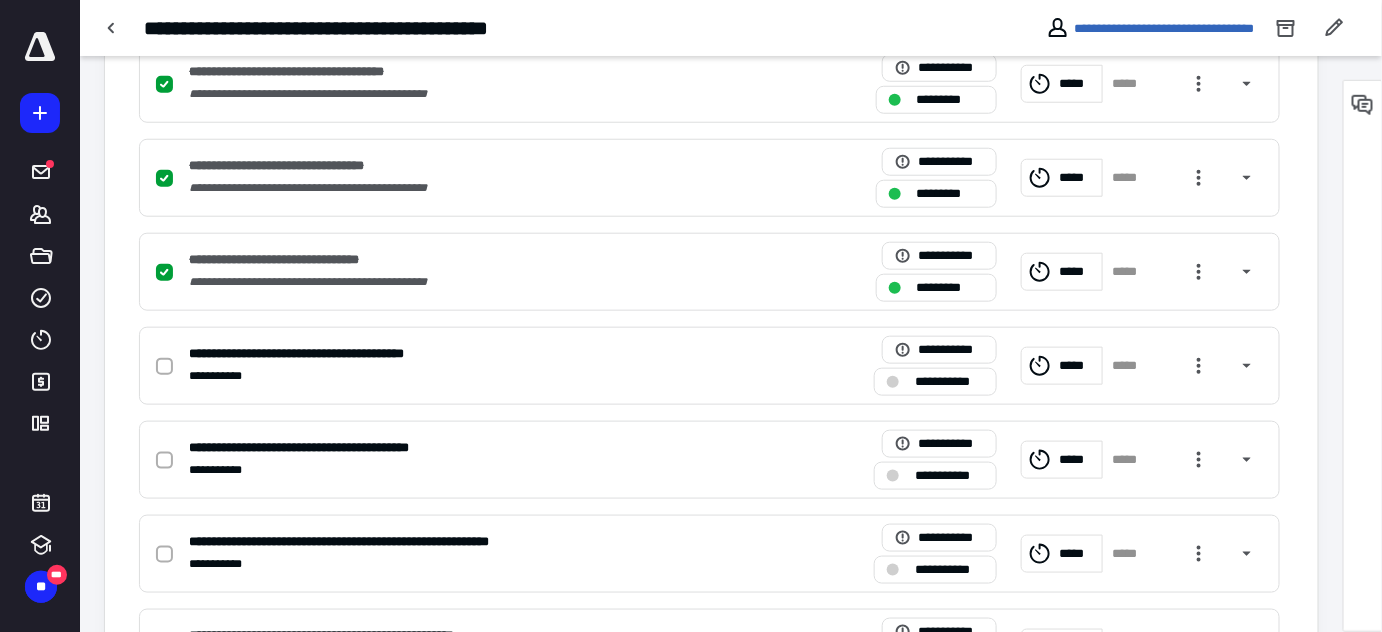 scroll, scrollTop: 545, scrollLeft: 0, axis: vertical 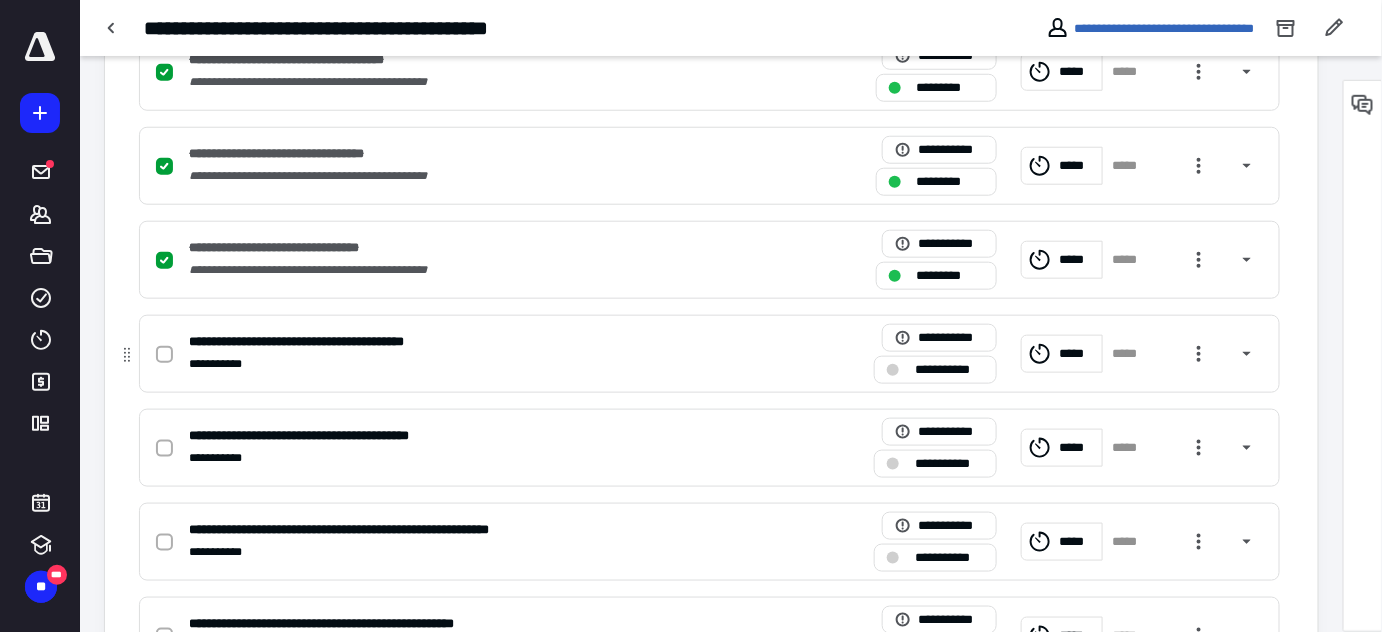 click at bounding box center [164, 355] 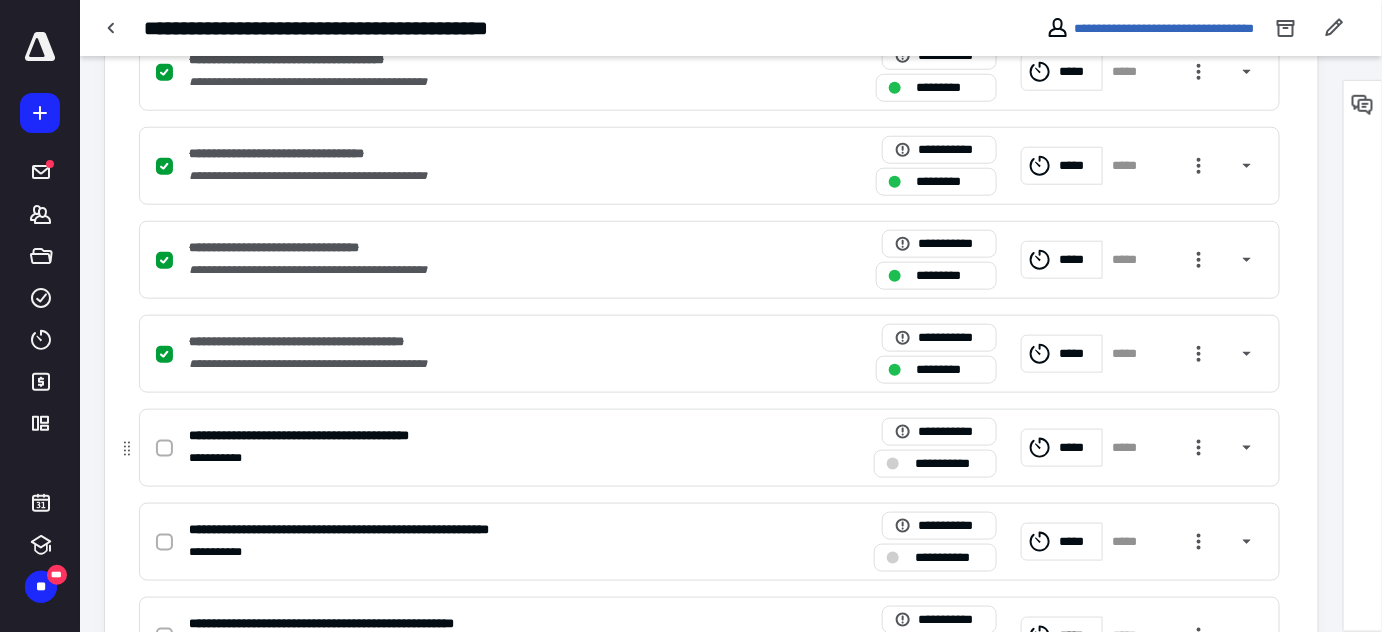 scroll, scrollTop: 636, scrollLeft: 0, axis: vertical 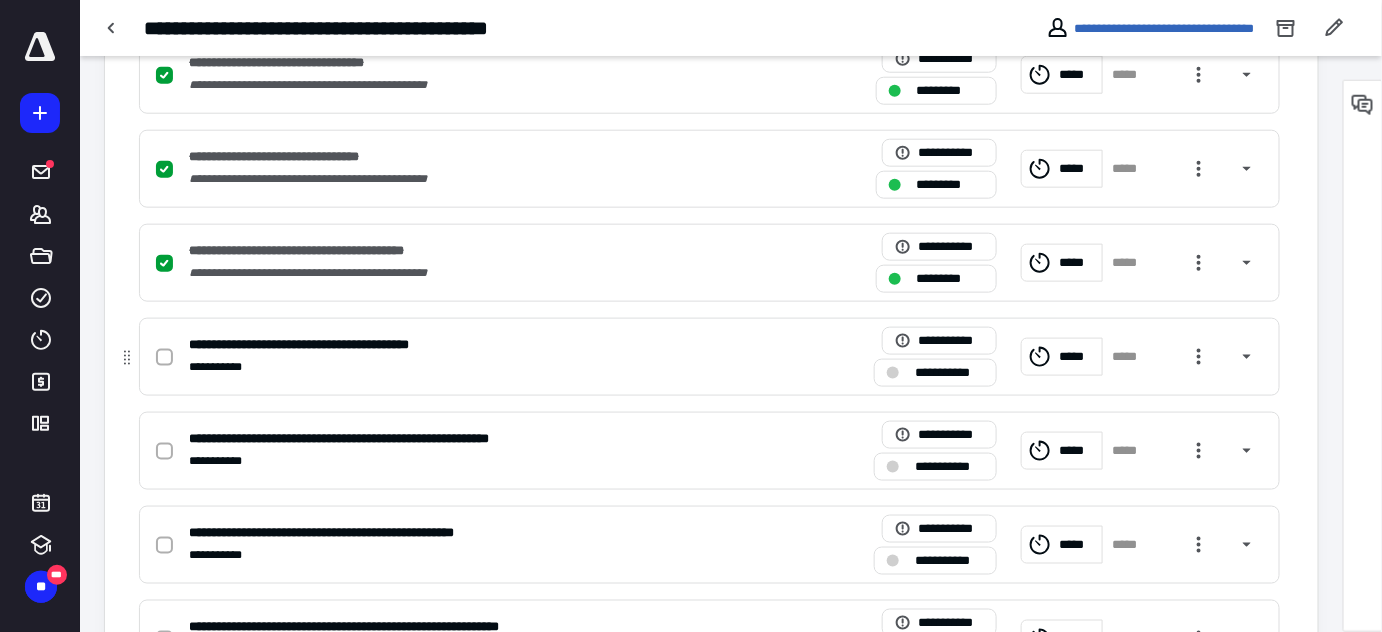 click 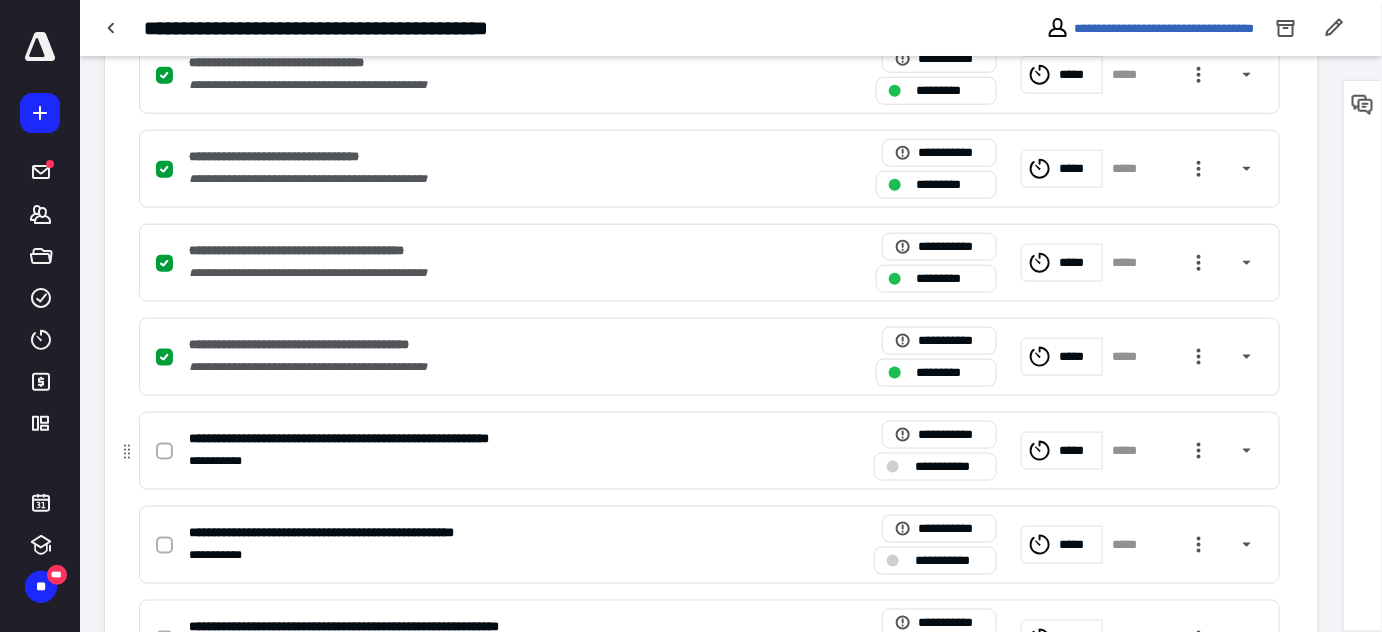 click 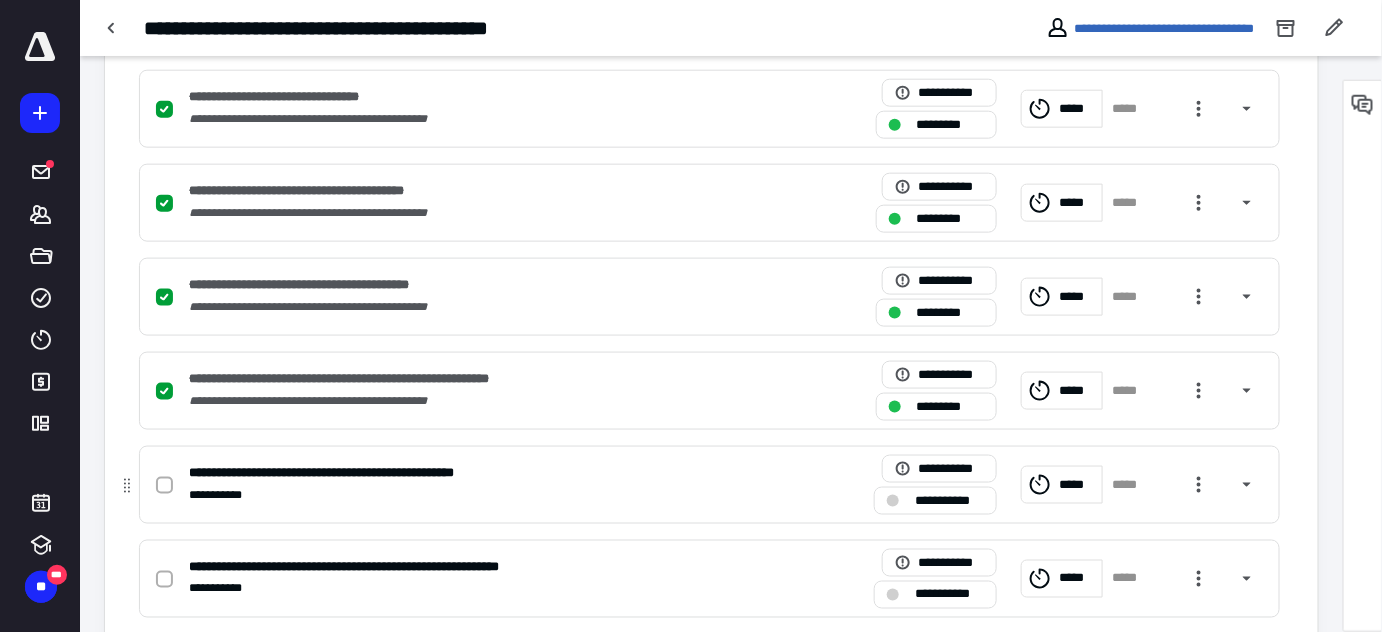scroll, scrollTop: 727, scrollLeft: 0, axis: vertical 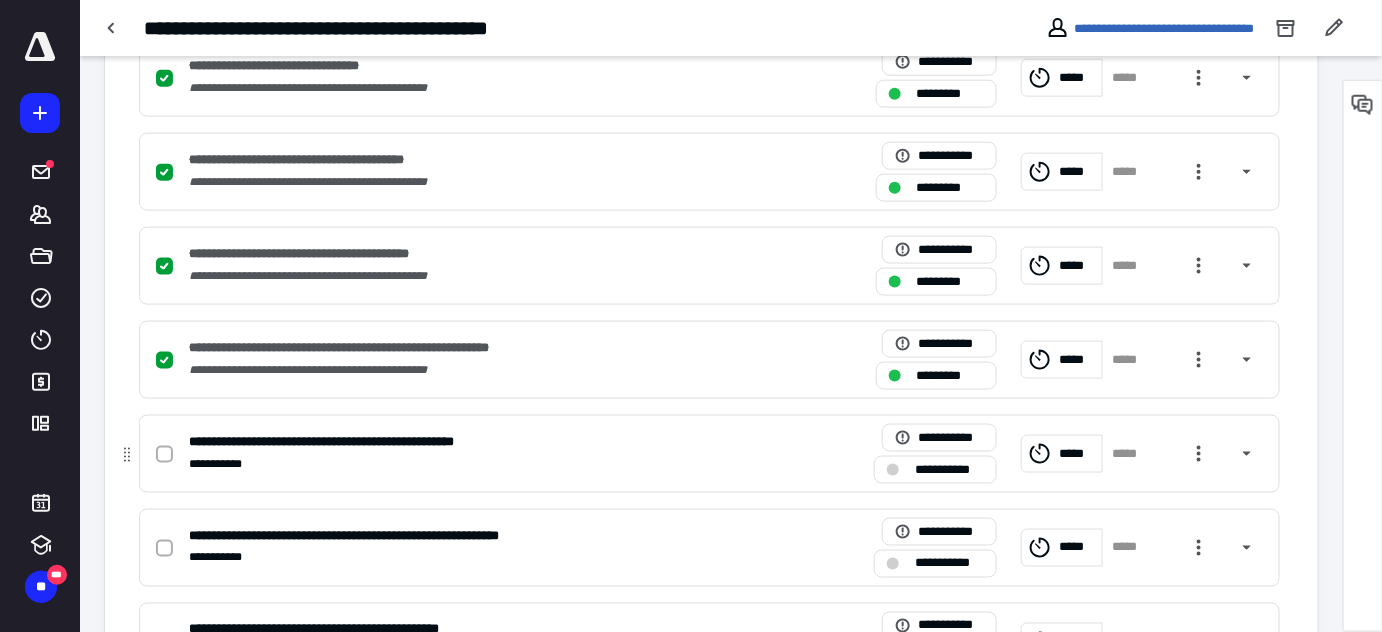 click 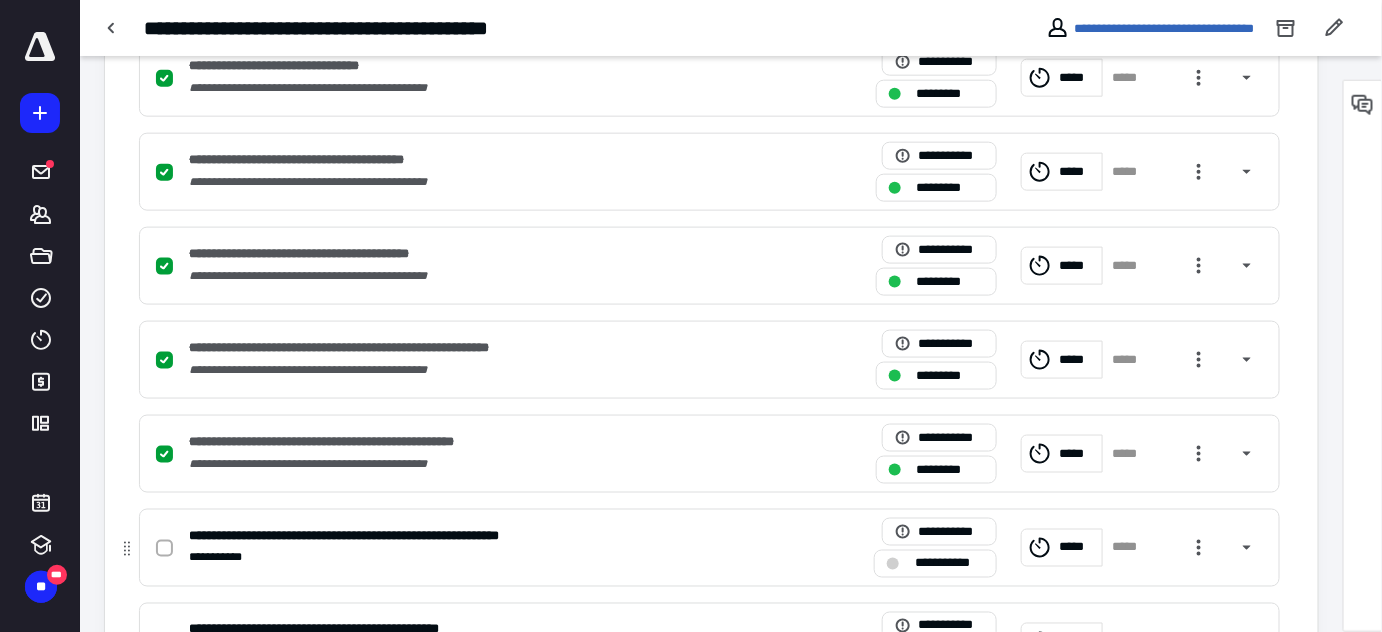 click 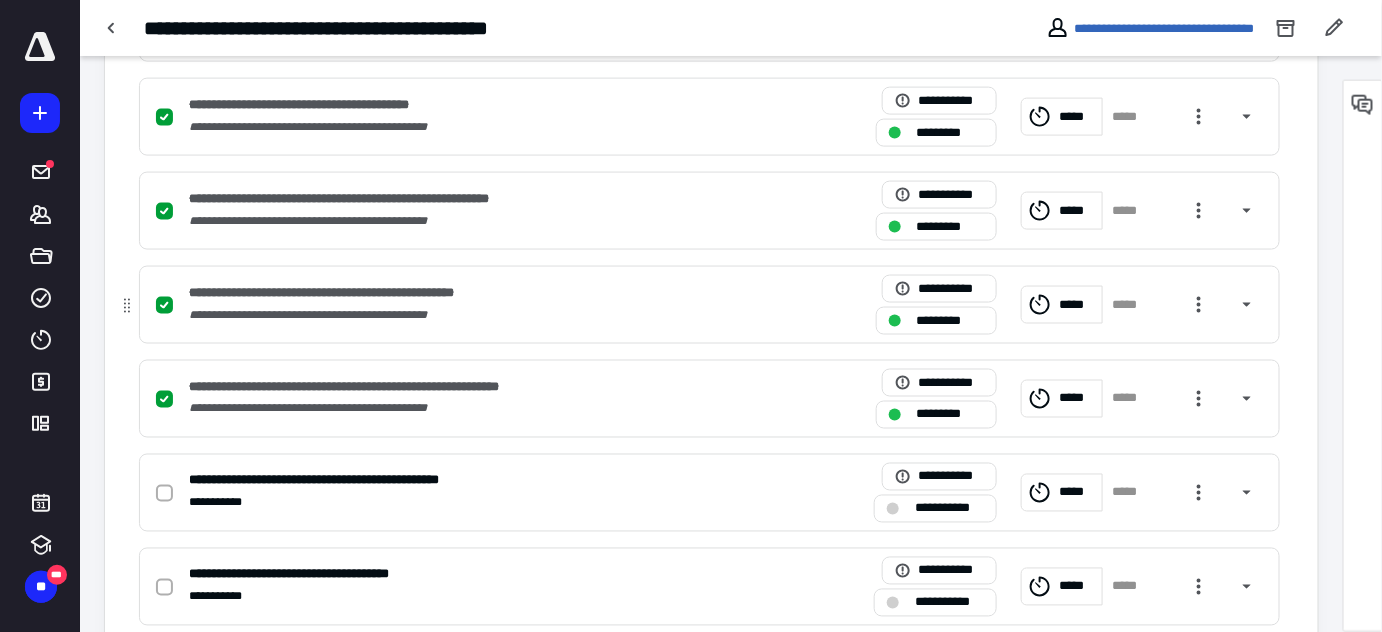 scroll, scrollTop: 909, scrollLeft: 0, axis: vertical 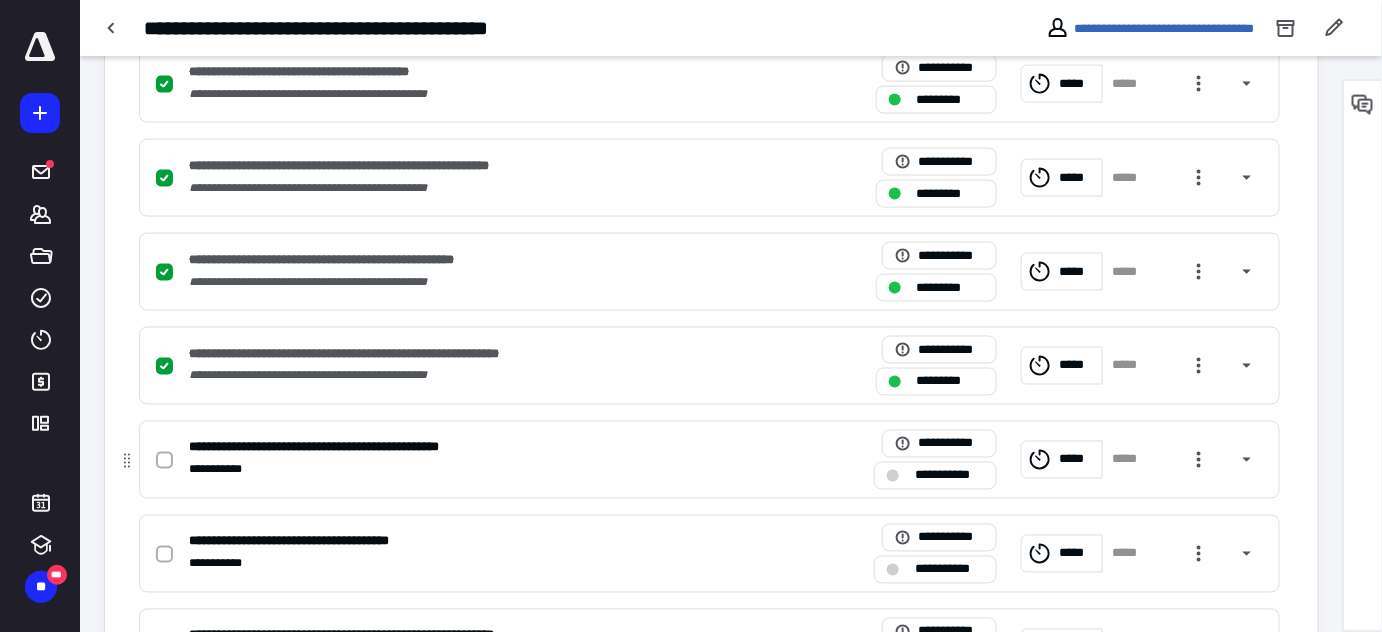 click at bounding box center [164, 461] 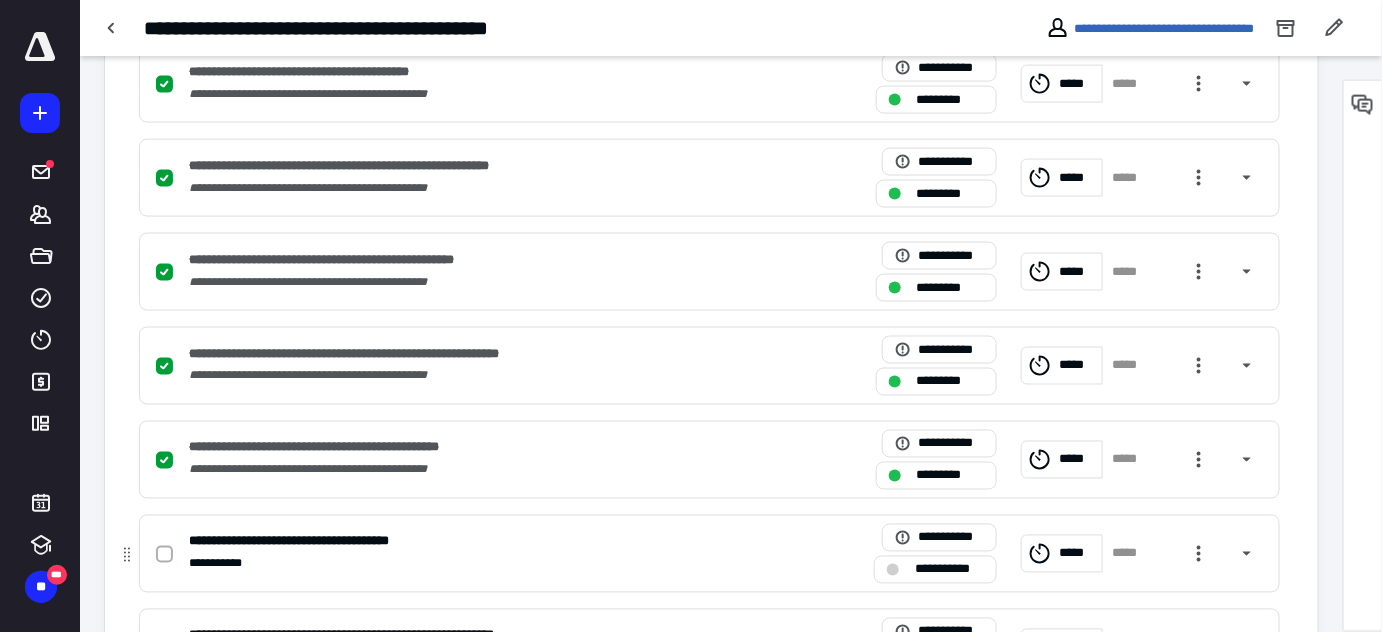 drag, startPoint x: 160, startPoint y: 552, endPoint x: 223, endPoint y: 559, distance: 63.387695 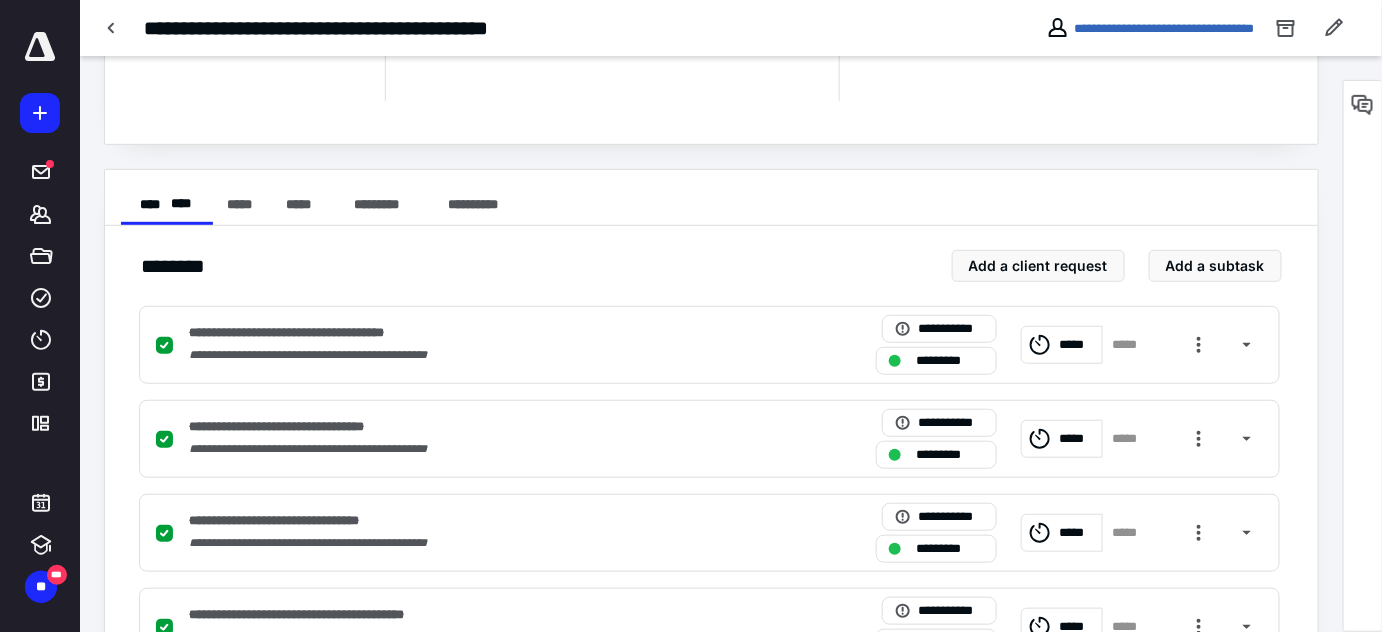 scroll, scrollTop: 0, scrollLeft: 0, axis: both 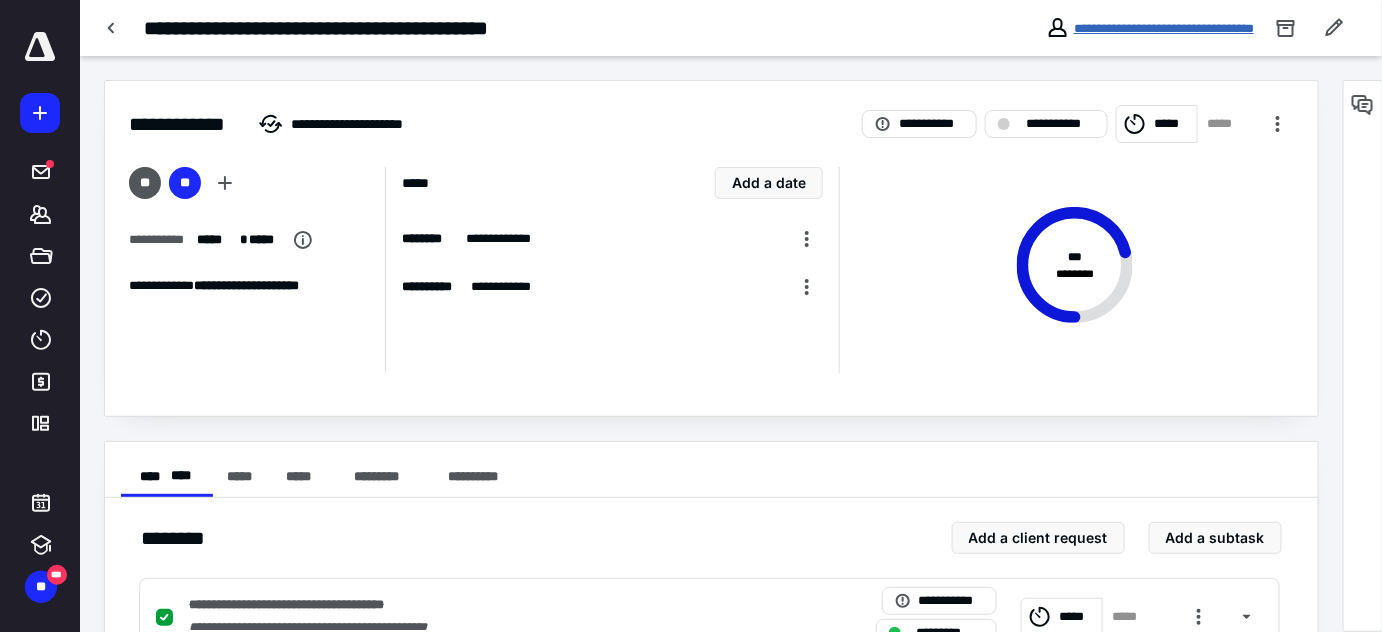 click on "**********" at bounding box center [1164, 28] 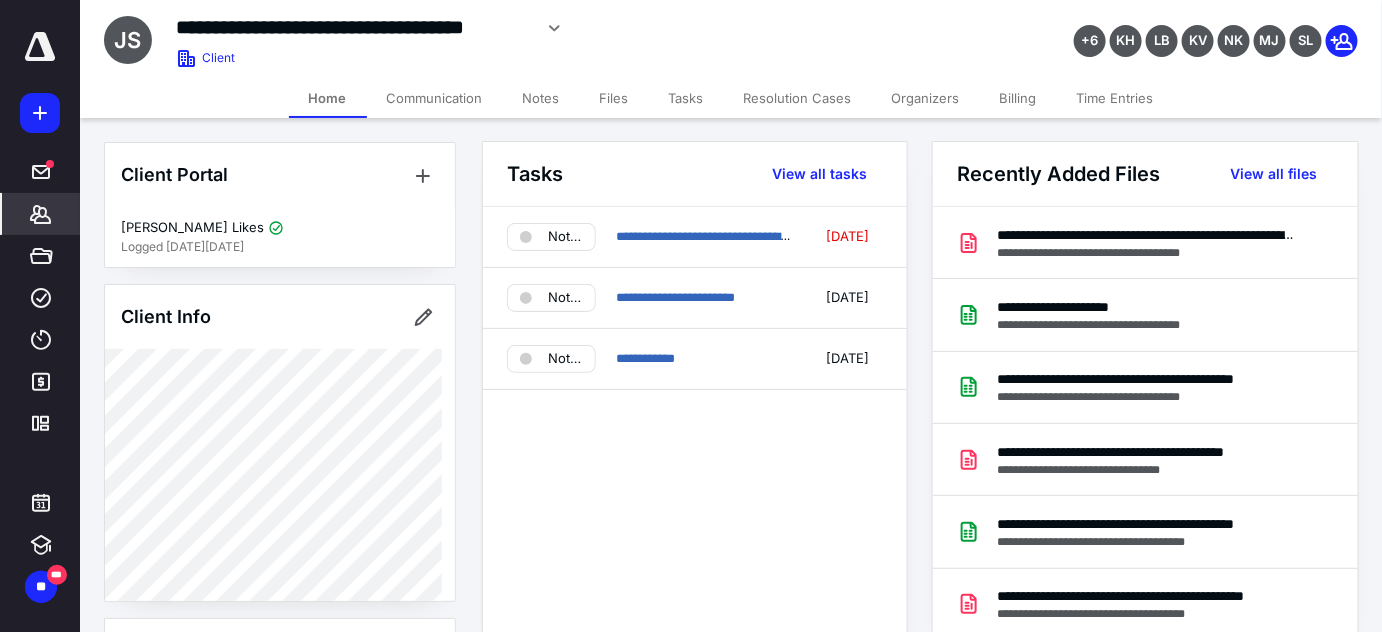 scroll, scrollTop: 0, scrollLeft: 0, axis: both 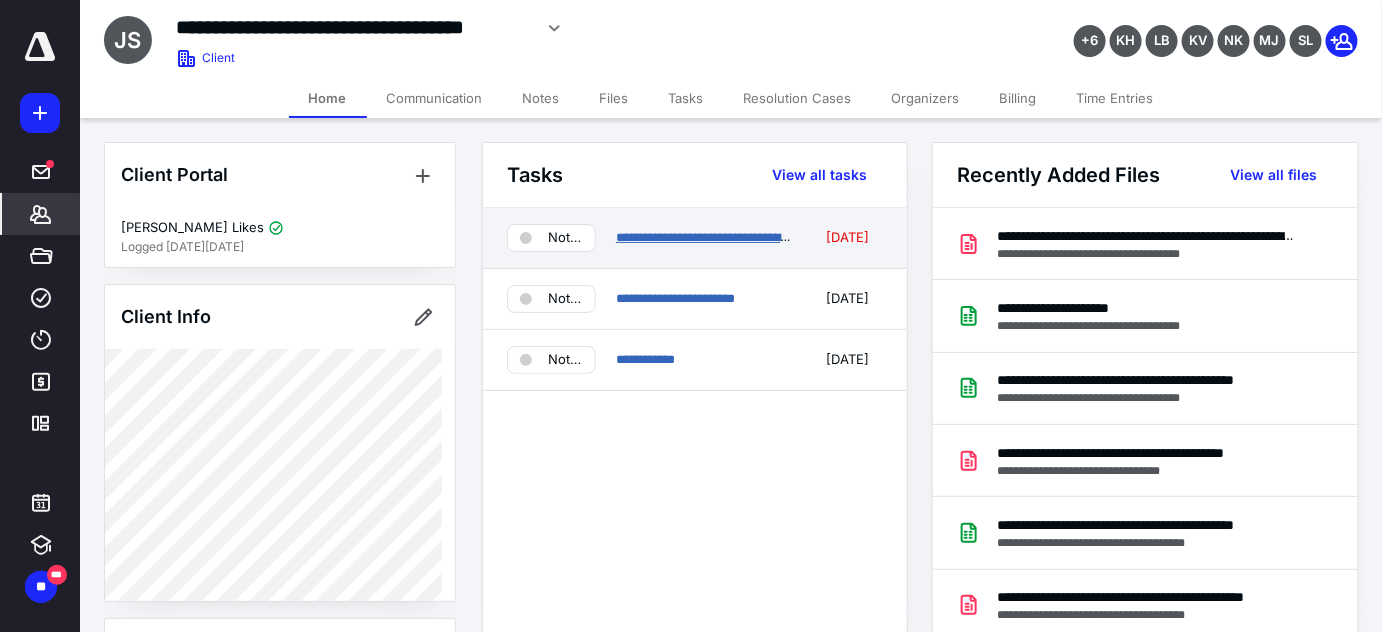 click on "**********" at bounding box center [723, 237] 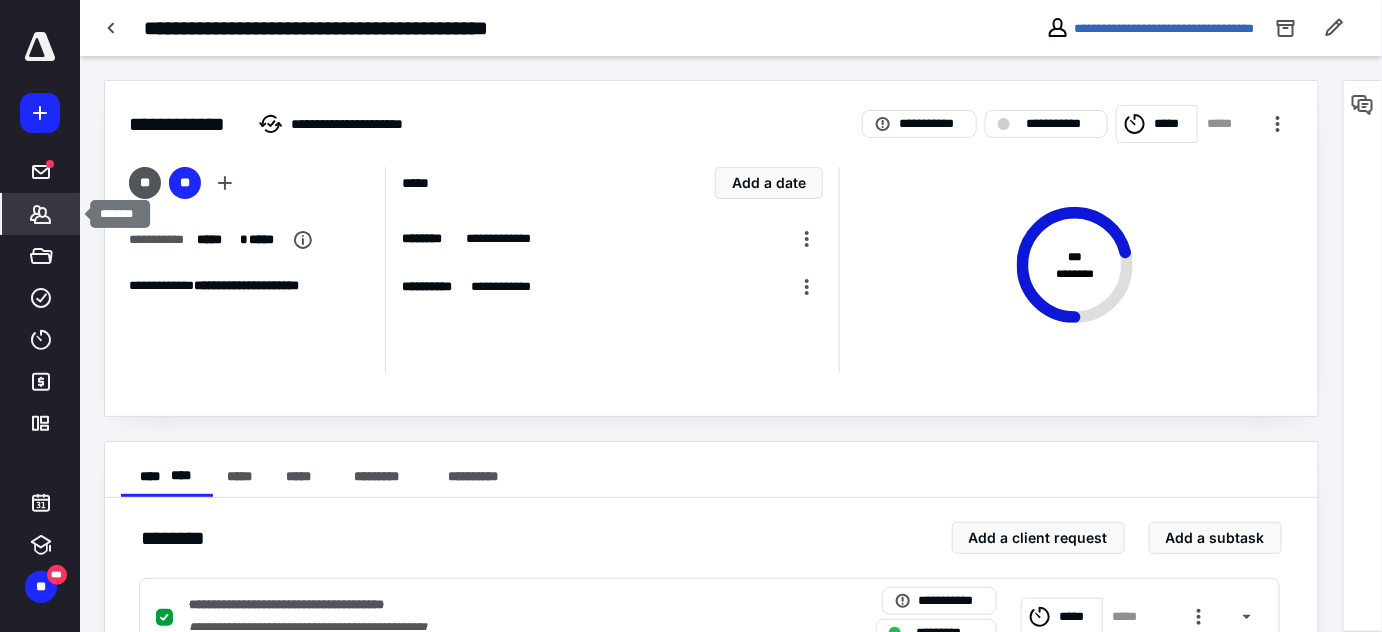 click 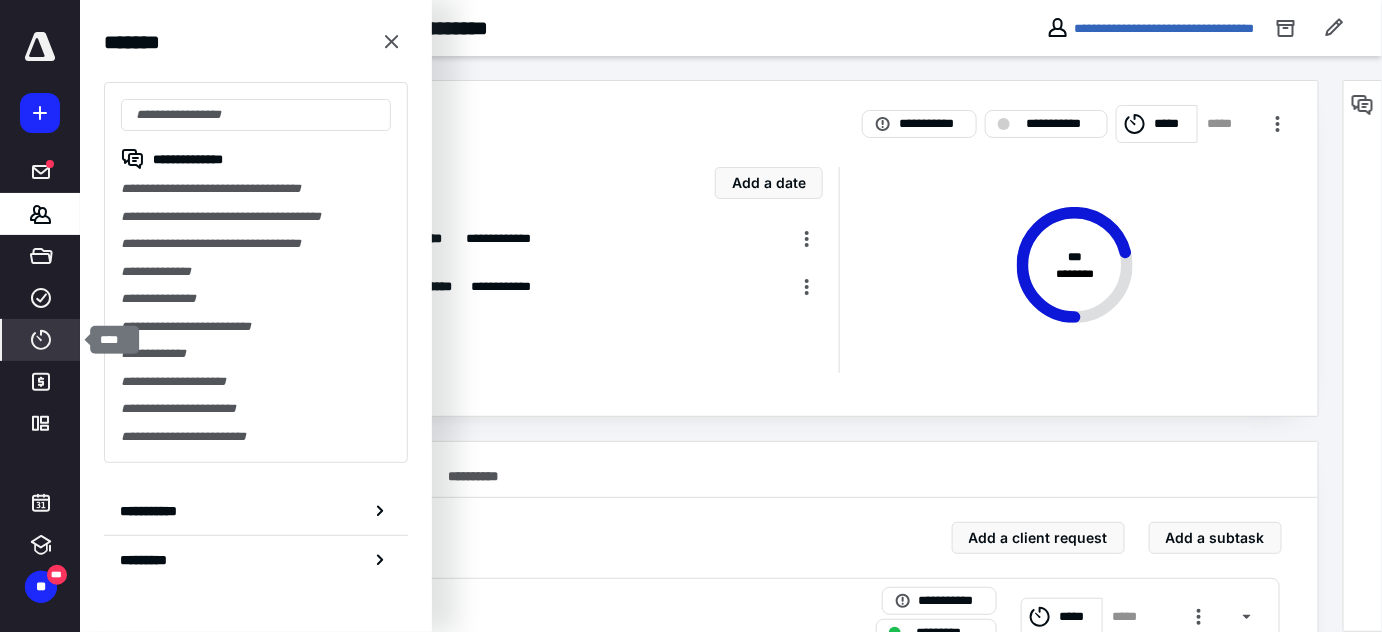 click 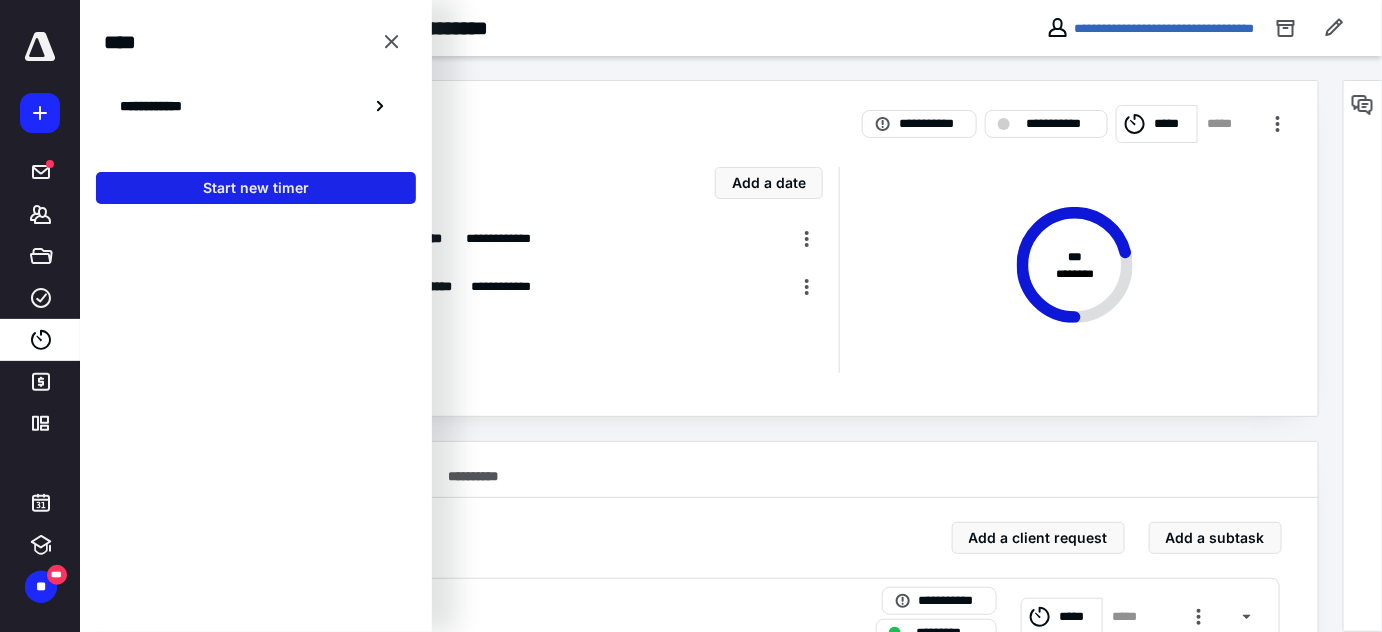 click on "Start new timer" at bounding box center [256, 188] 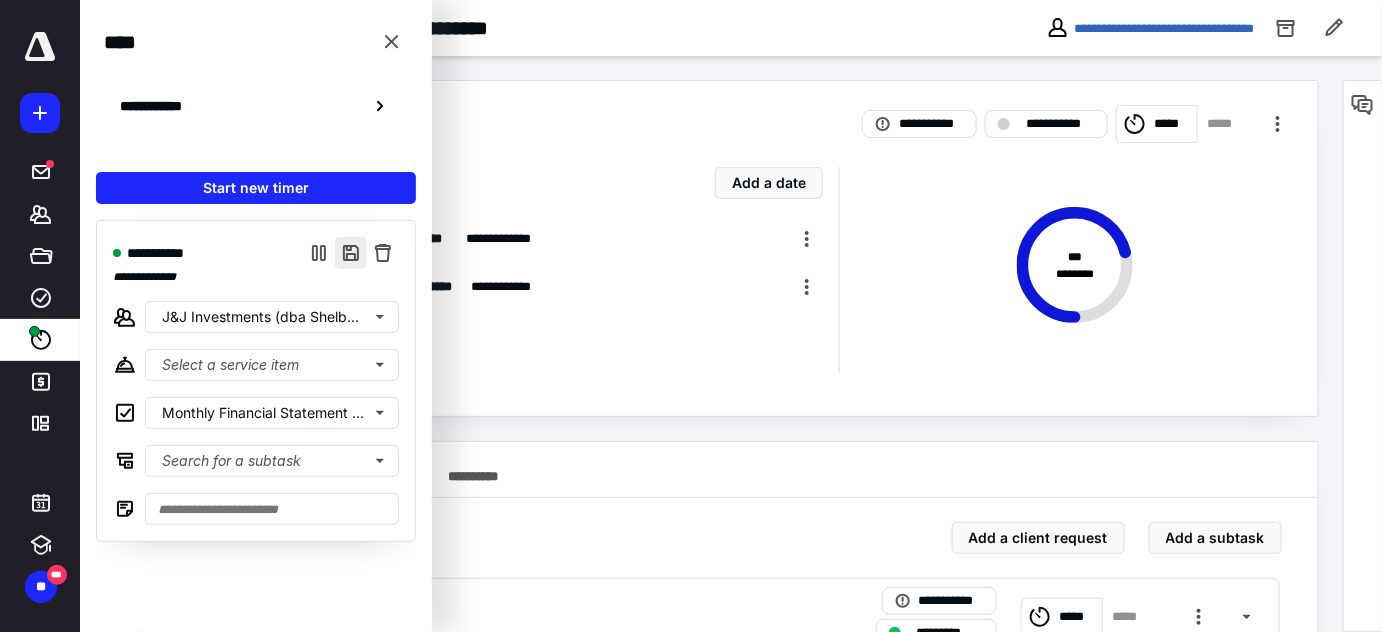 click at bounding box center (351, 253) 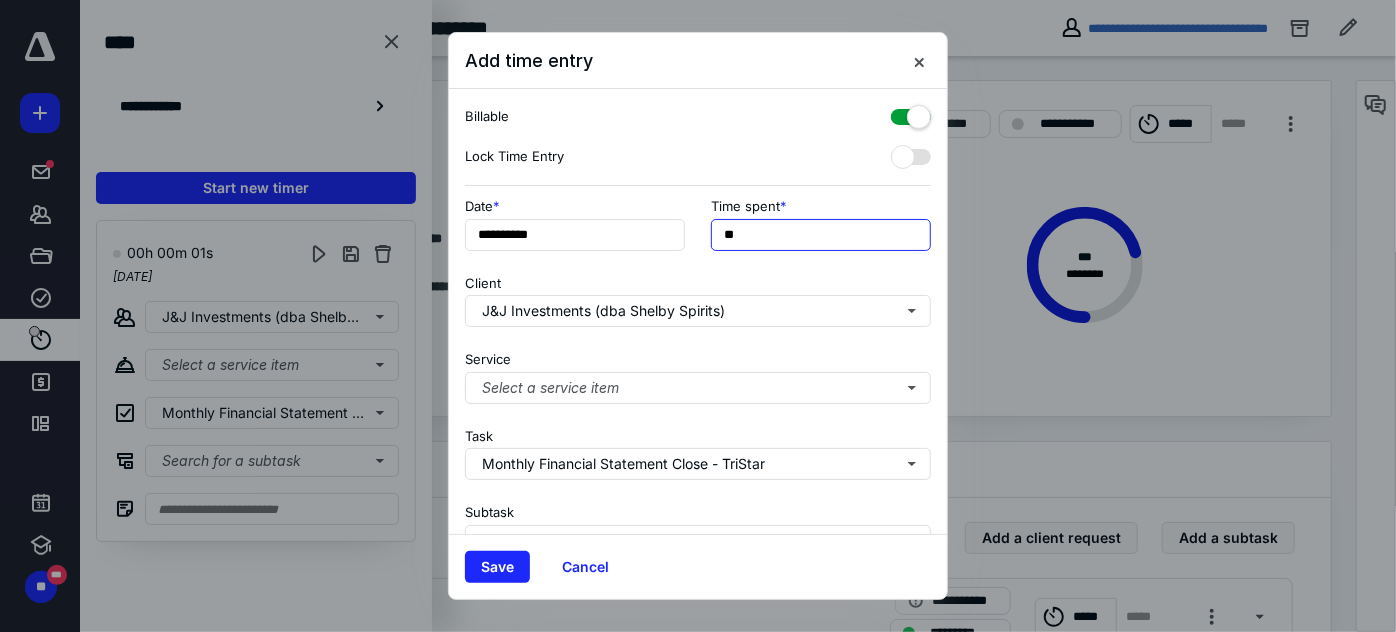 drag, startPoint x: 780, startPoint y: 244, endPoint x: 709, endPoint y: 229, distance: 72.56721 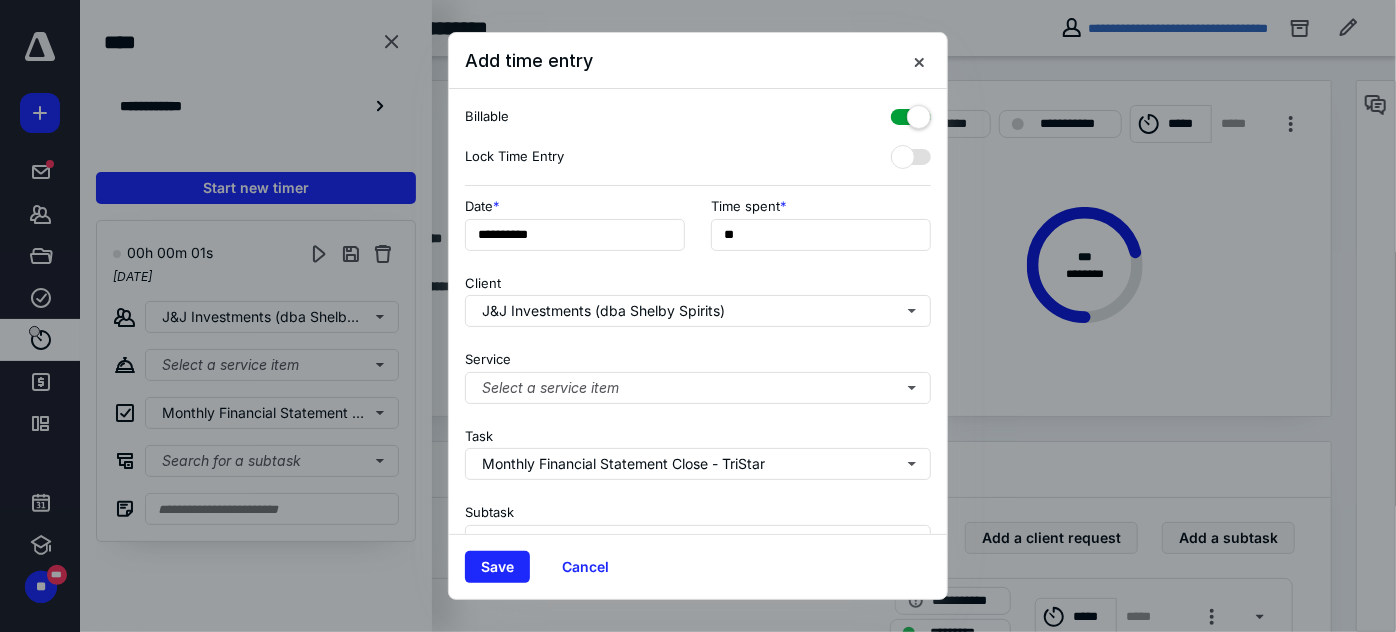 type on "******" 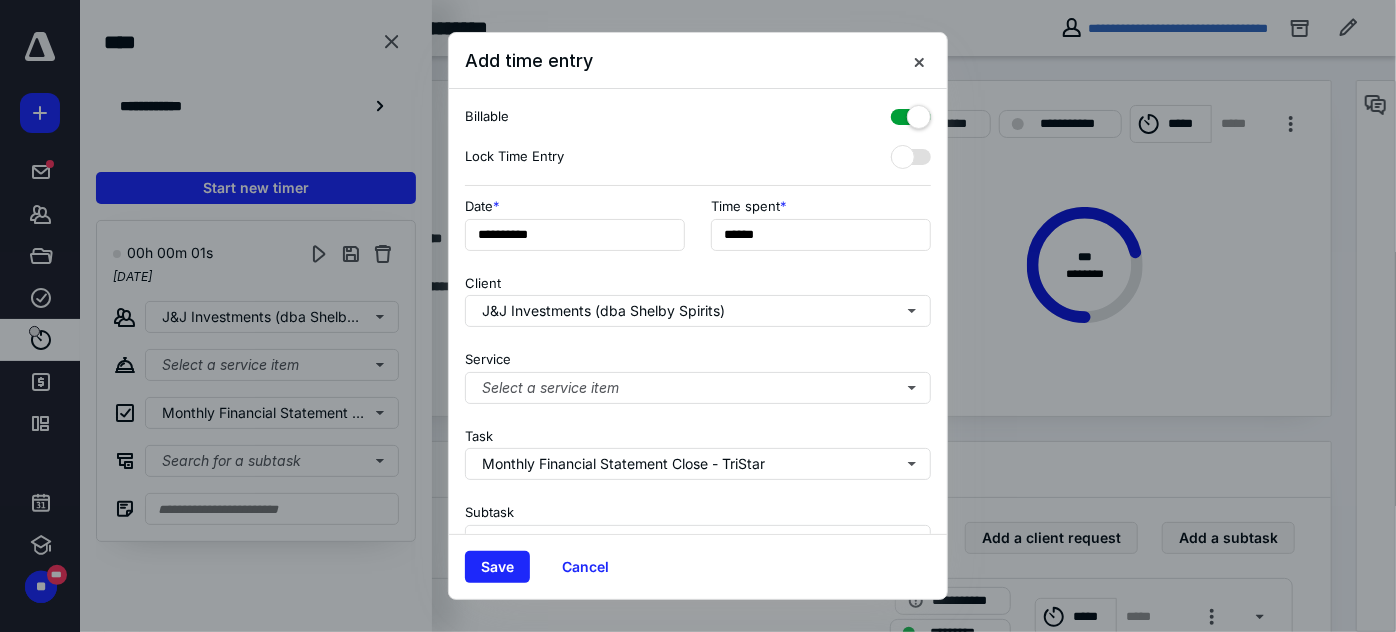 click on "**********" at bounding box center [698, 230] 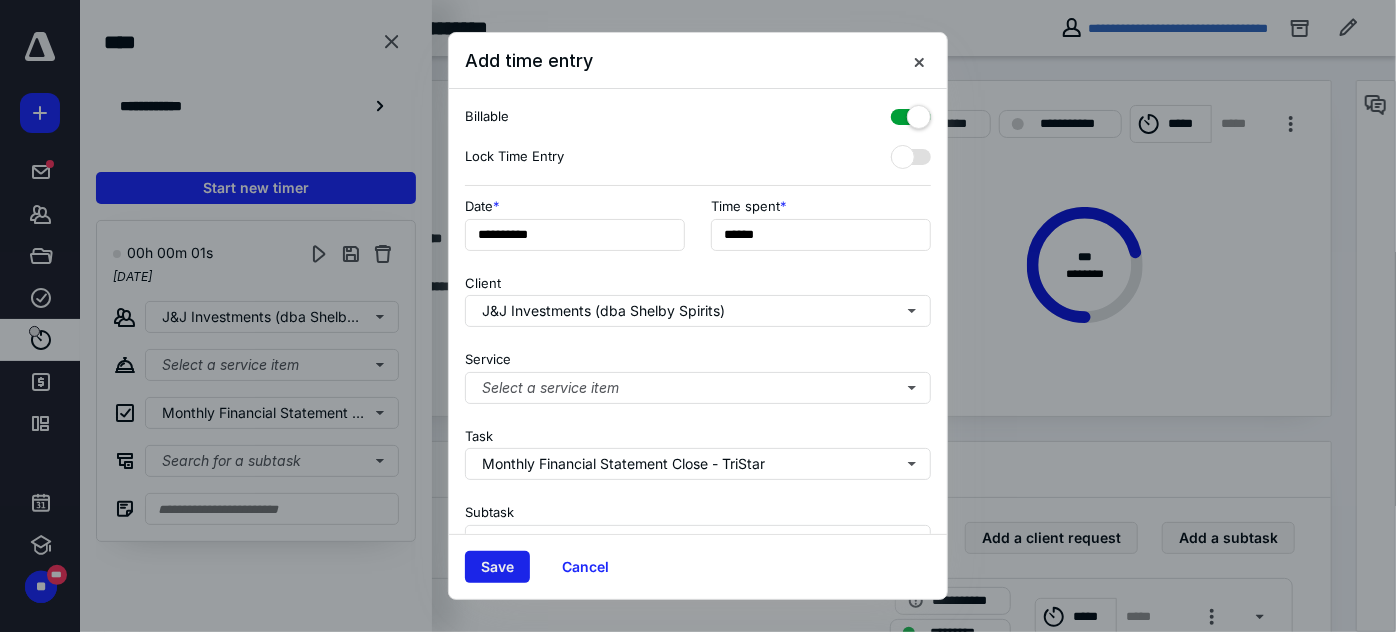 click on "Save" at bounding box center (497, 567) 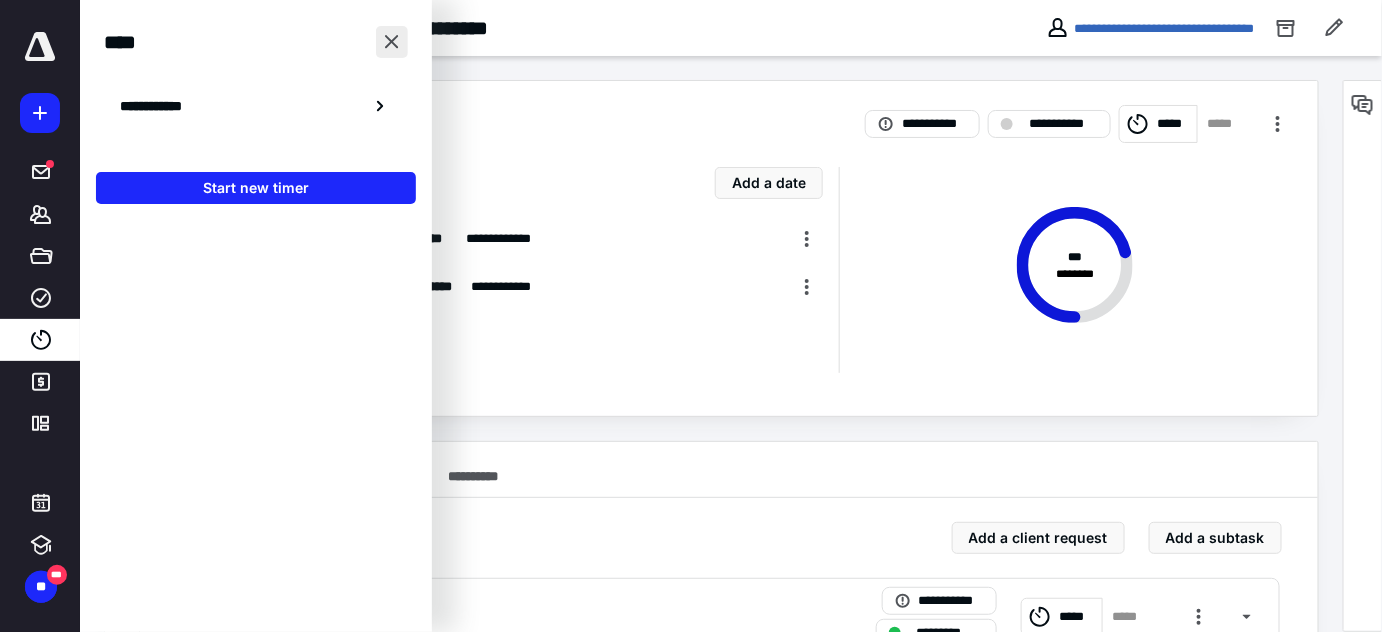 click at bounding box center (392, 42) 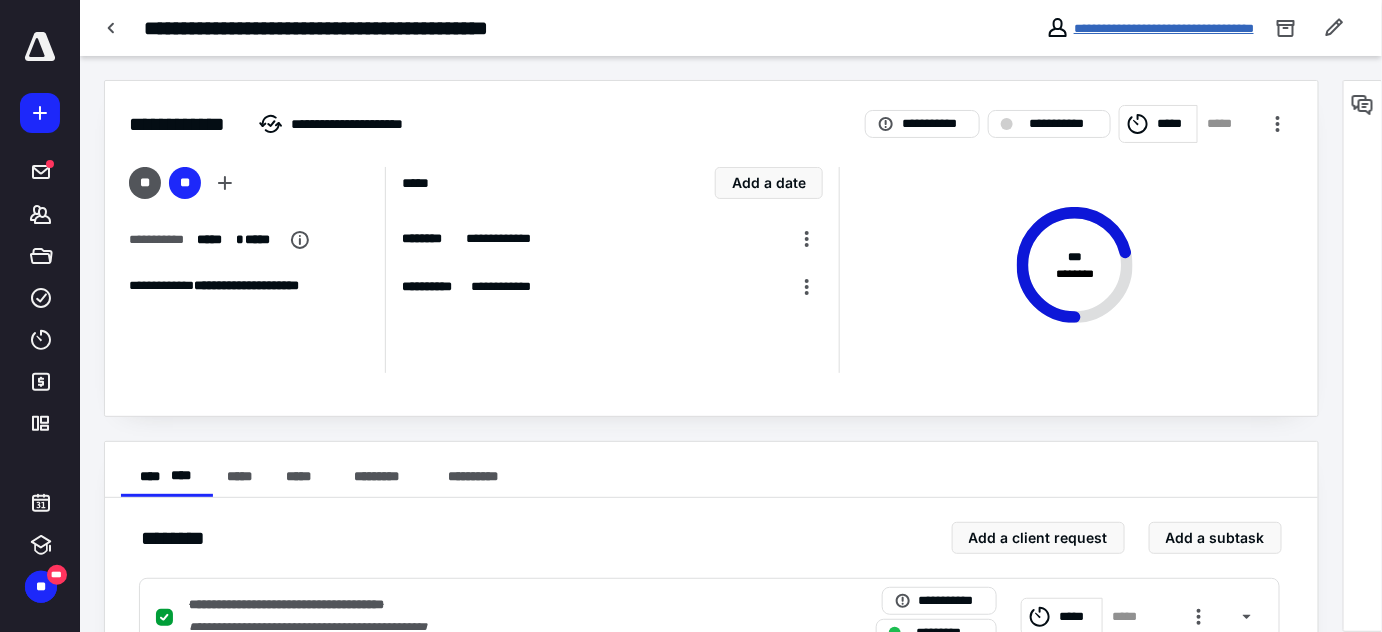 click on "**********" at bounding box center [1164, 28] 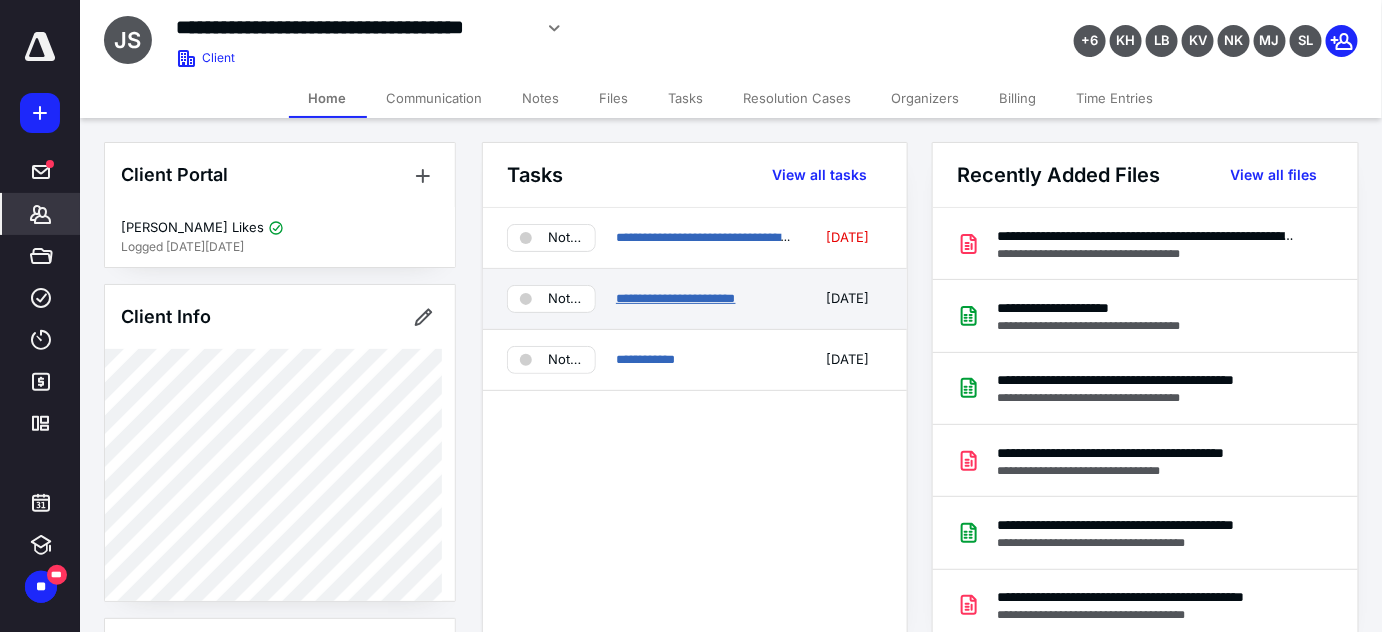 click on "**********" at bounding box center (676, 298) 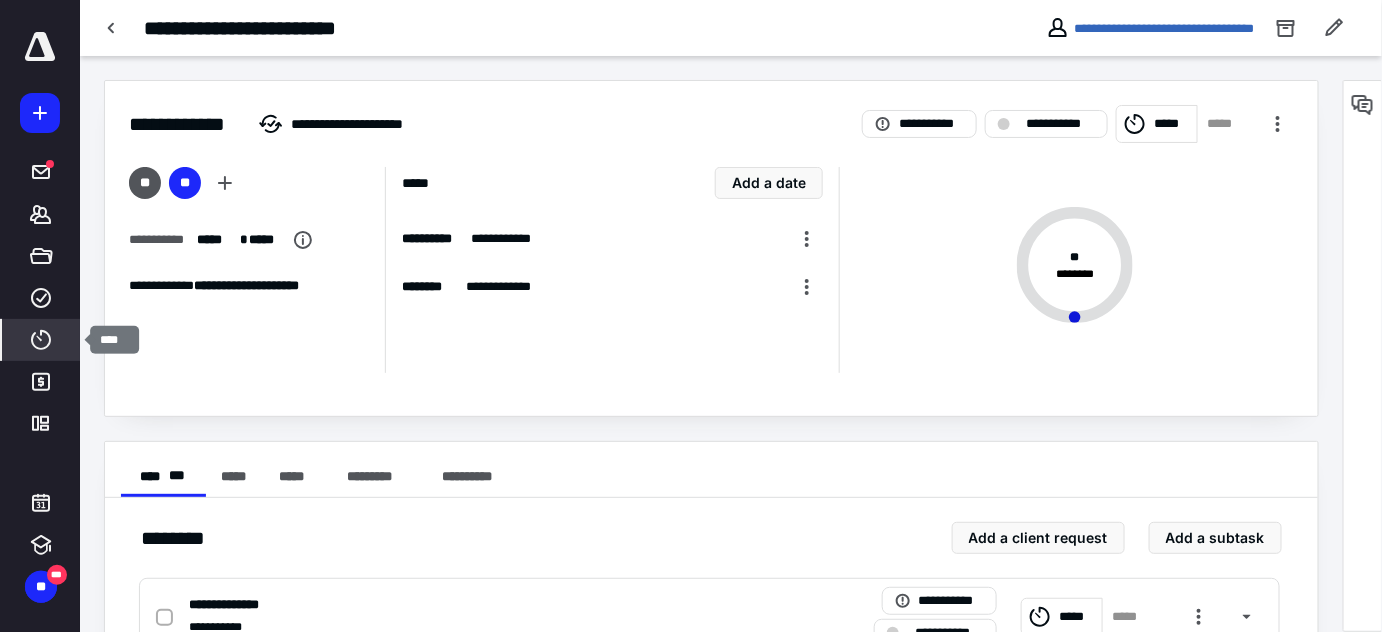 click 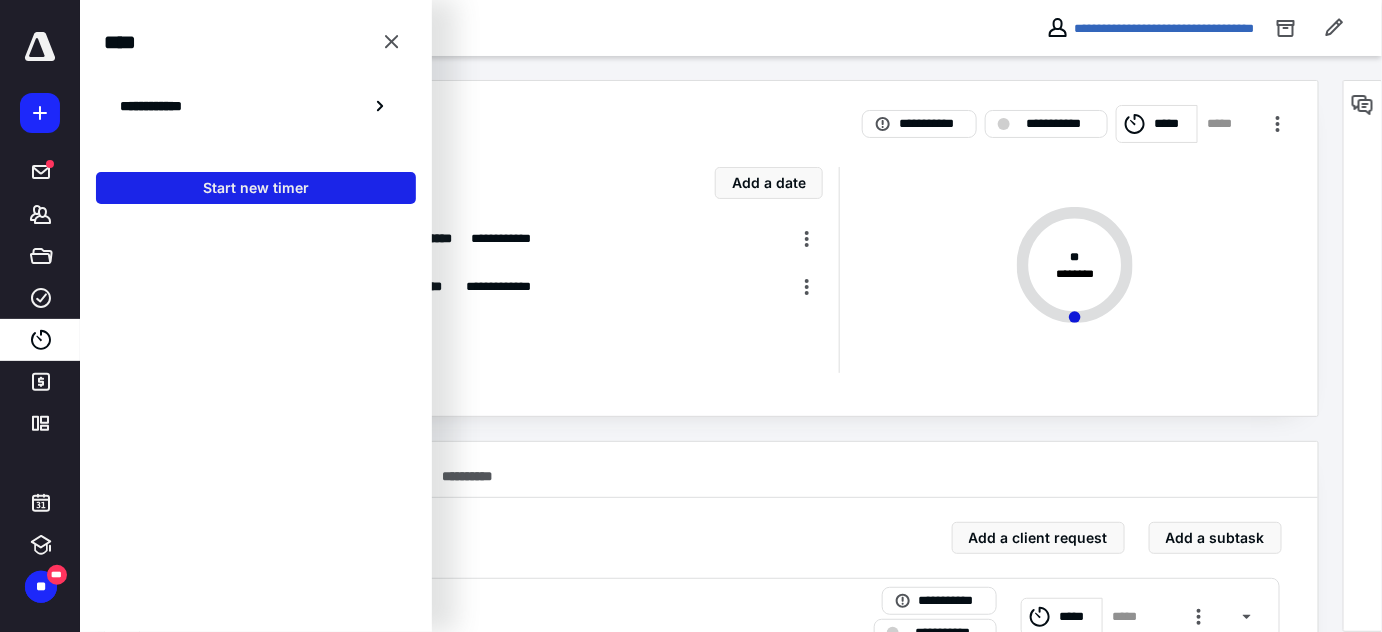 click on "Start new timer" at bounding box center (256, 188) 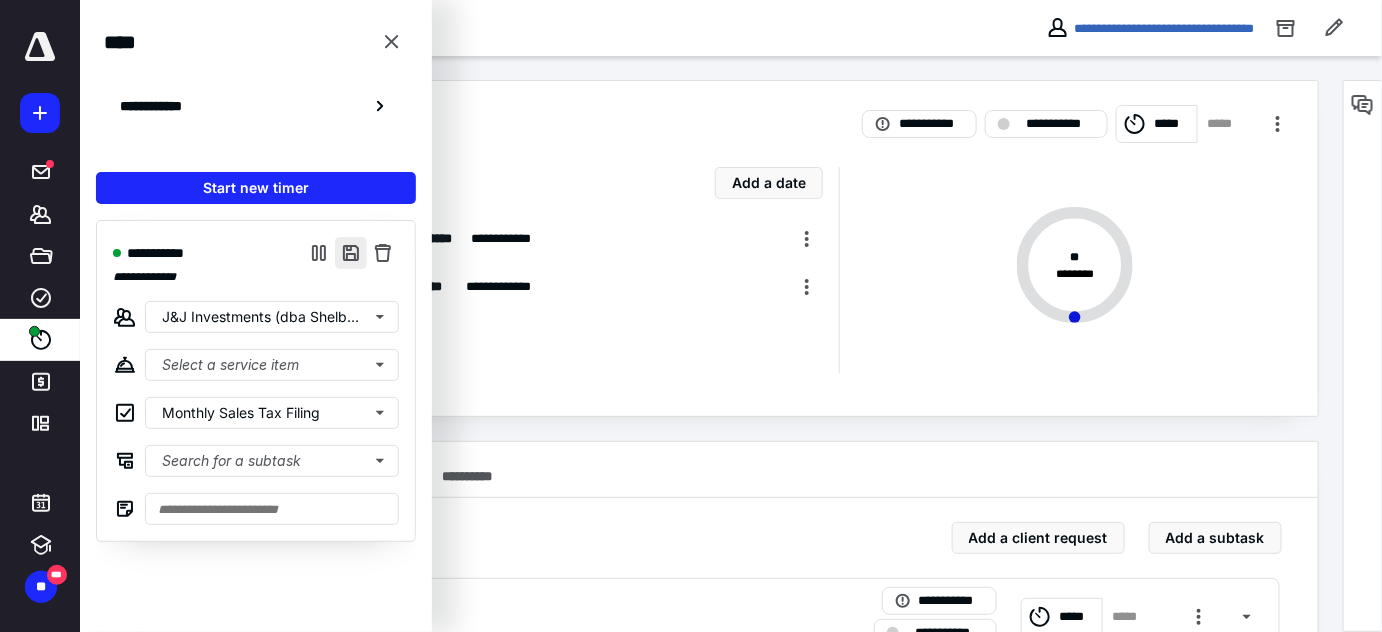click at bounding box center (351, 253) 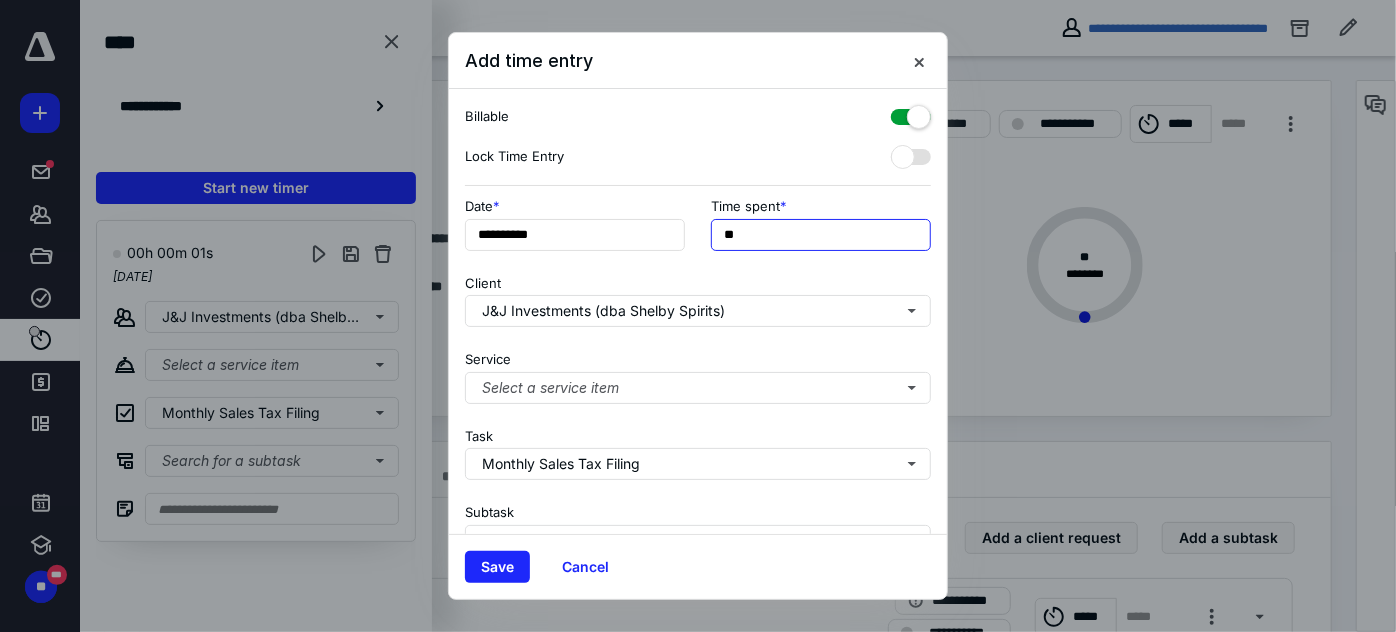 drag, startPoint x: 814, startPoint y: 234, endPoint x: 561, endPoint y: 180, distance: 258.69867 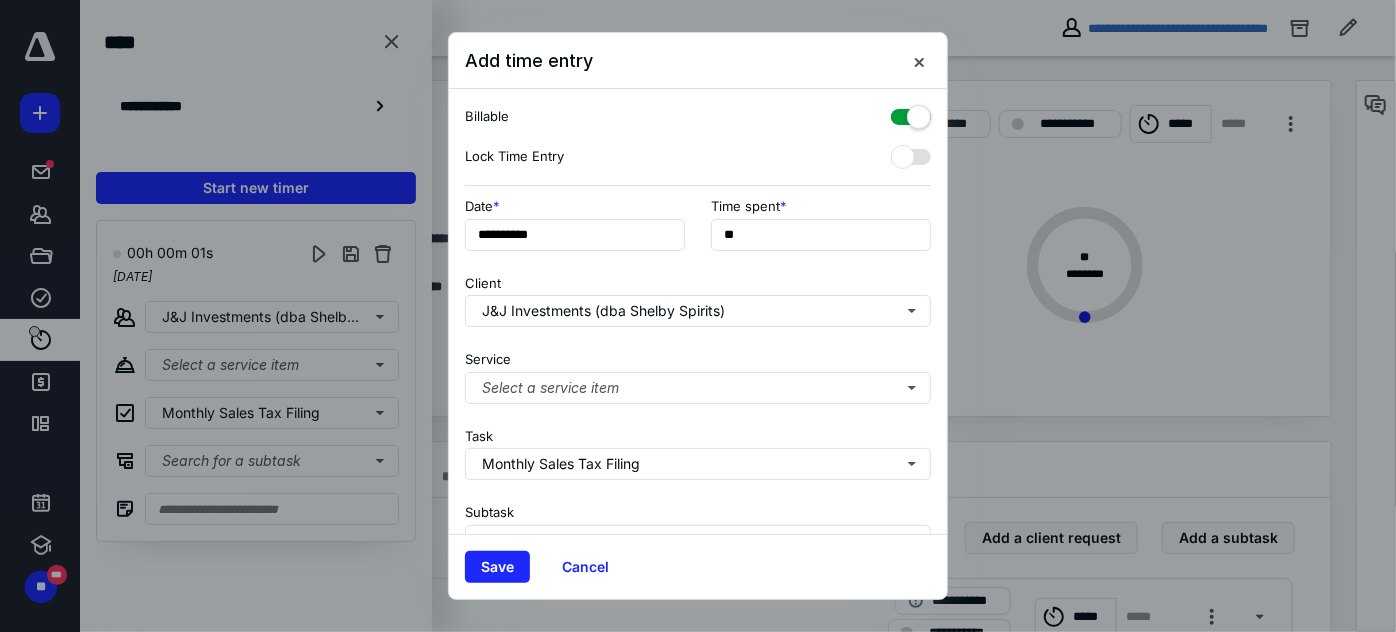 type on "***" 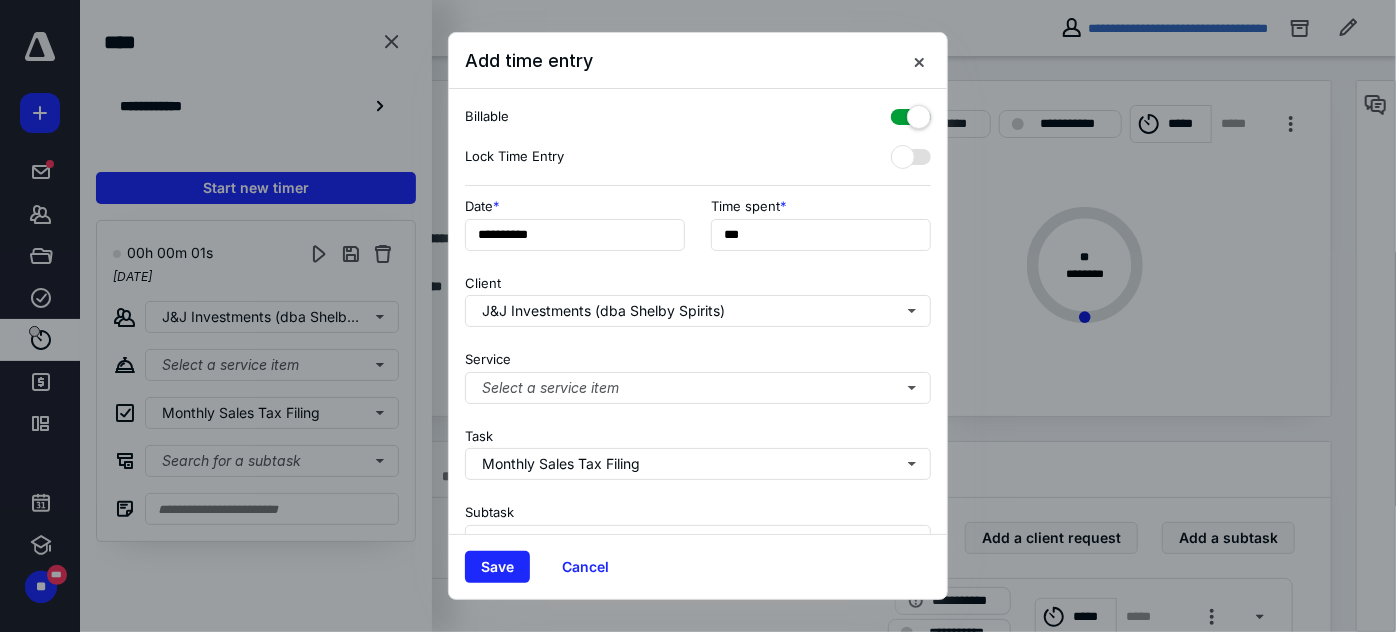 click on "Client J&J Investments (dba Shelby Spirits)" at bounding box center (698, 297) 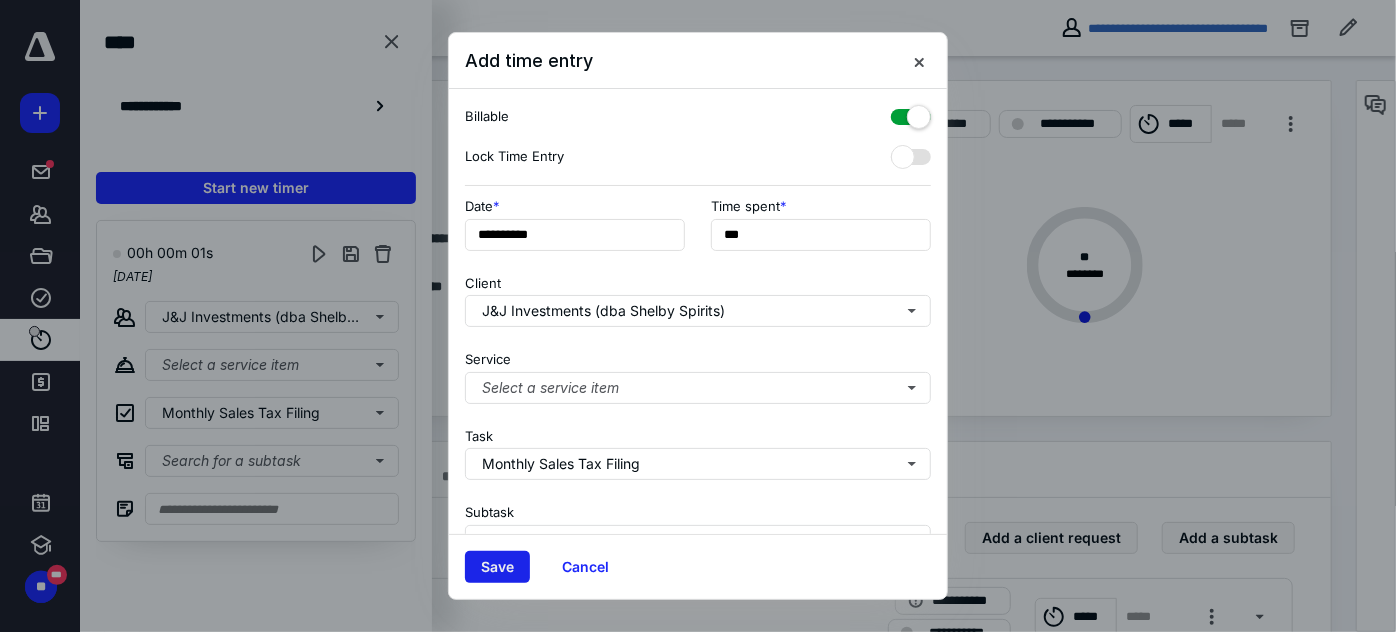 click on "Save" at bounding box center [497, 567] 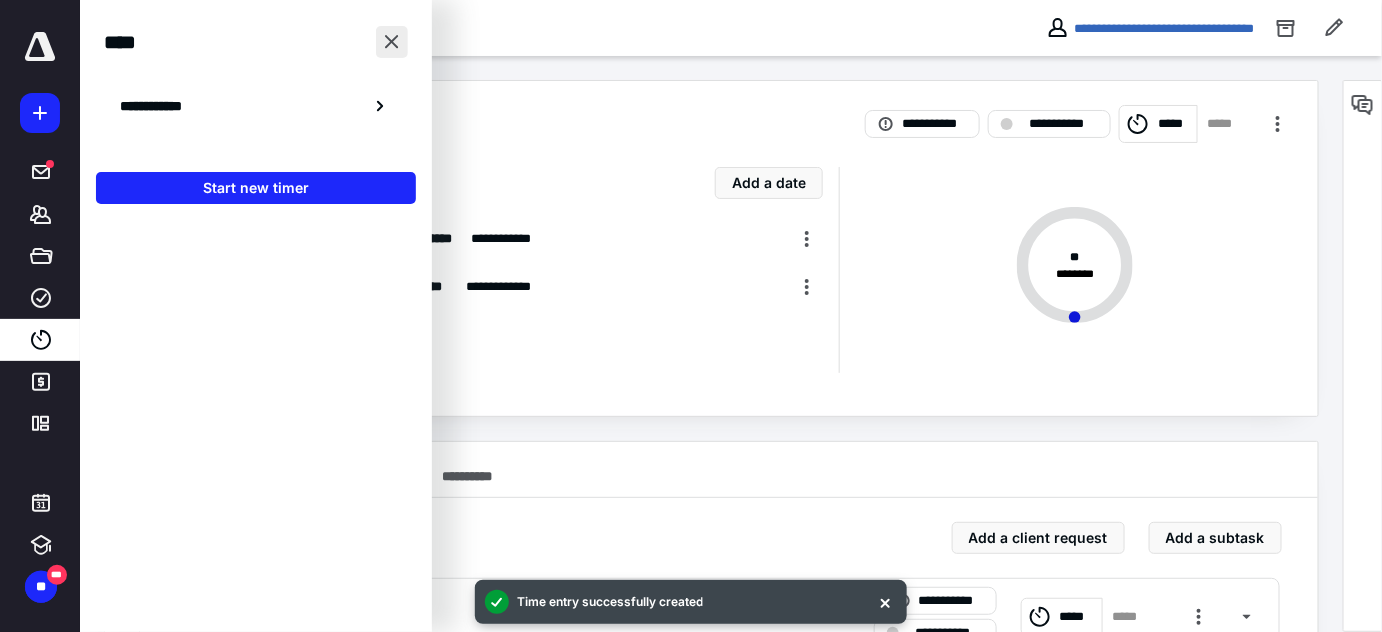 click at bounding box center [392, 42] 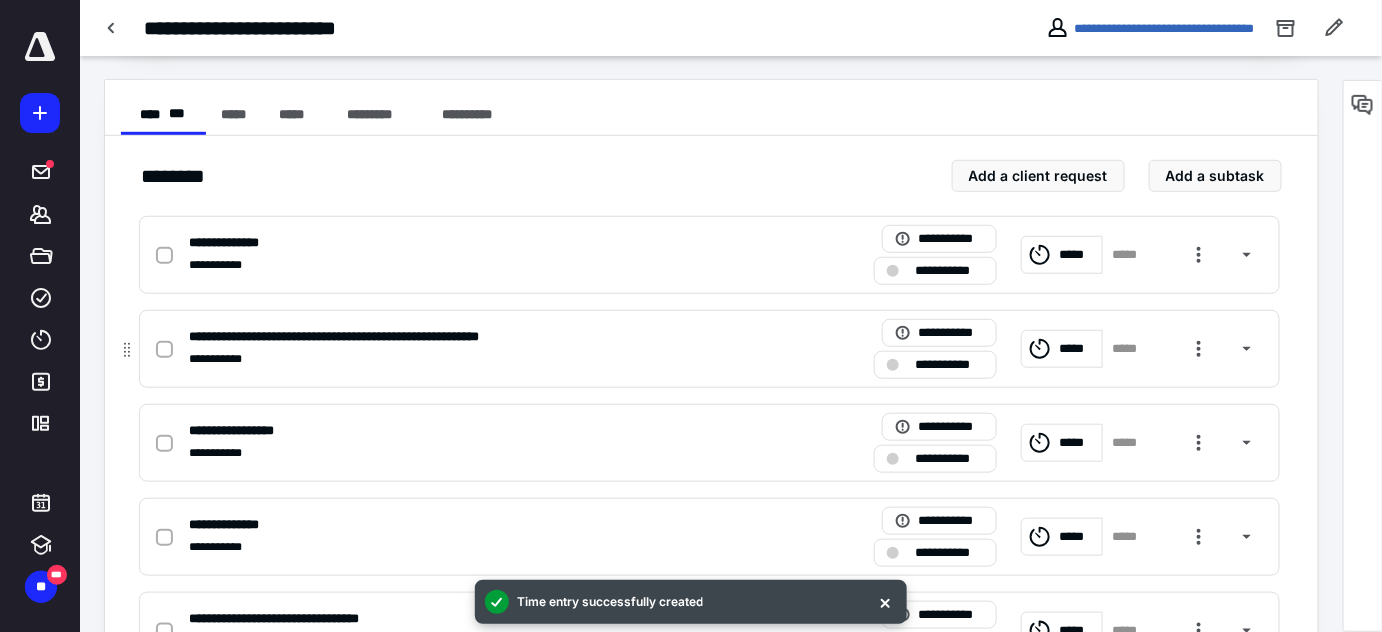 scroll, scrollTop: 363, scrollLeft: 0, axis: vertical 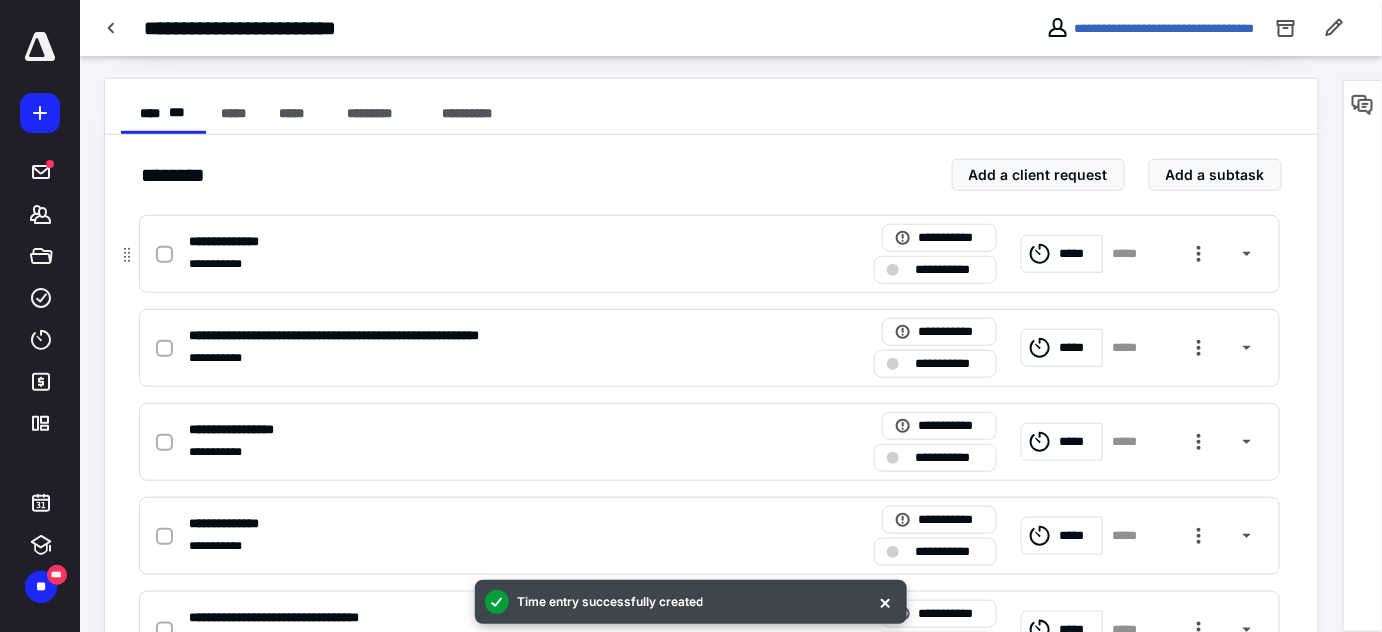 drag, startPoint x: 162, startPoint y: 252, endPoint x: 162, endPoint y: 299, distance: 47 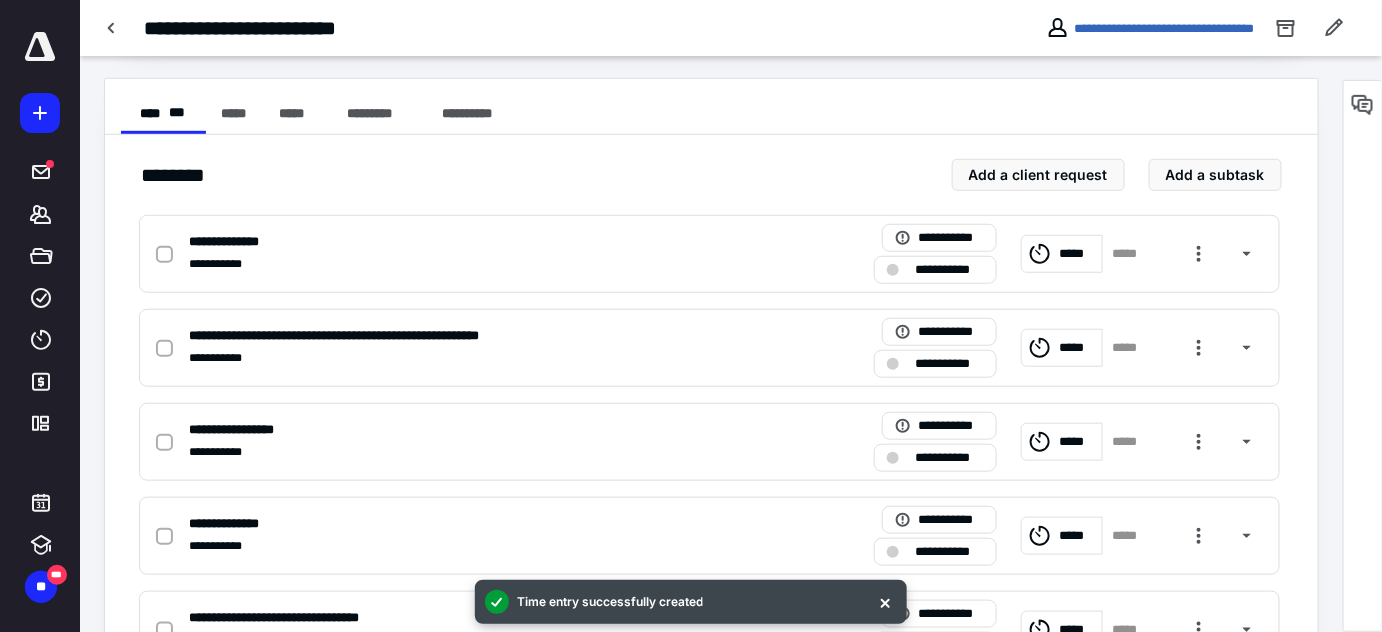 click 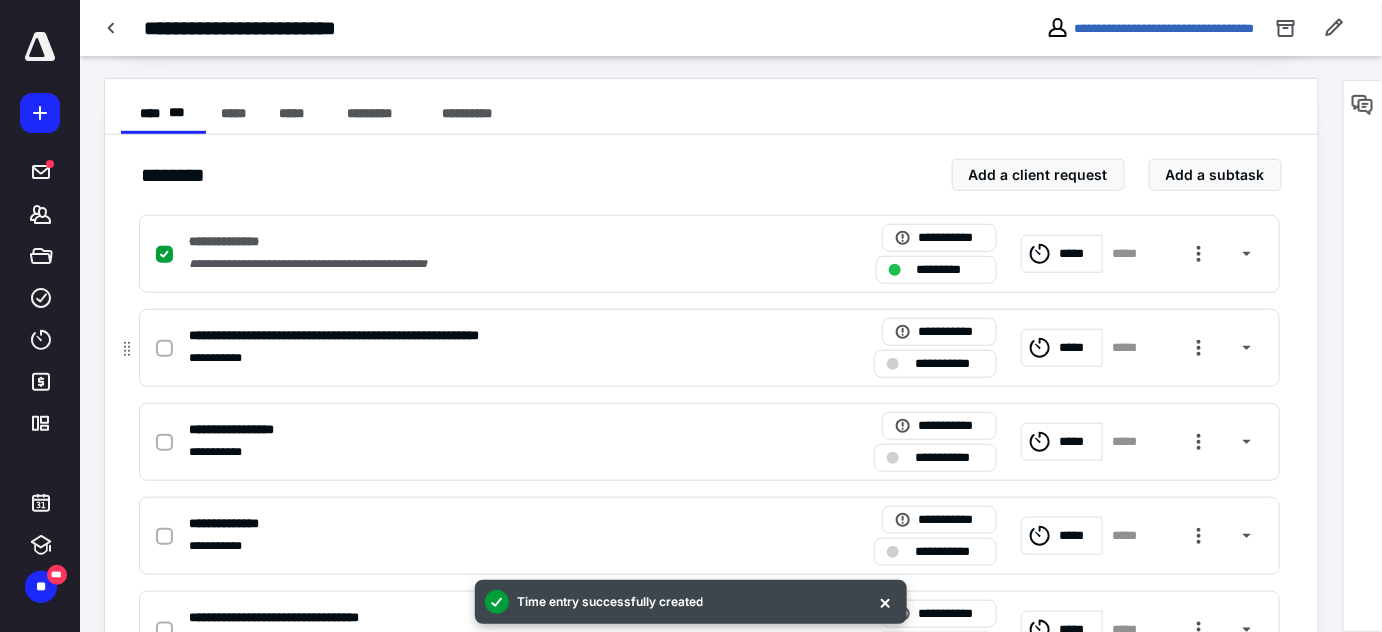 click 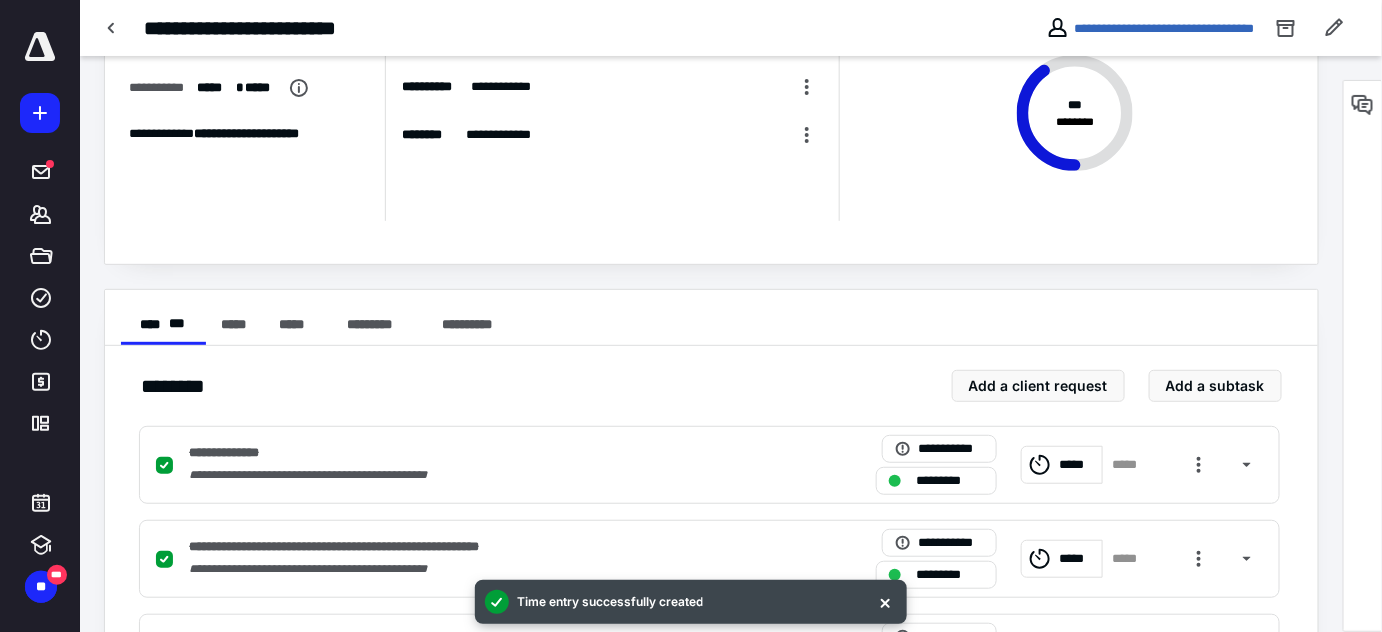 scroll, scrollTop: 0, scrollLeft: 0, axis: both 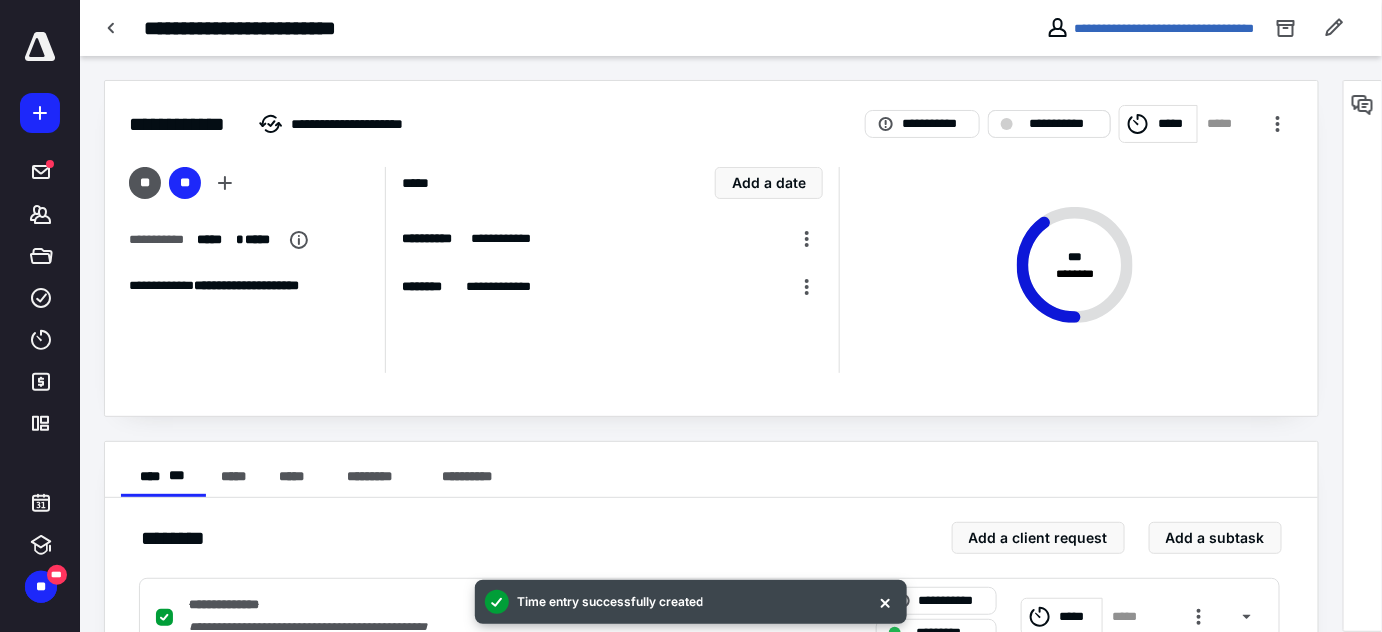 click on "**********" at bounding box center (1063, 124) 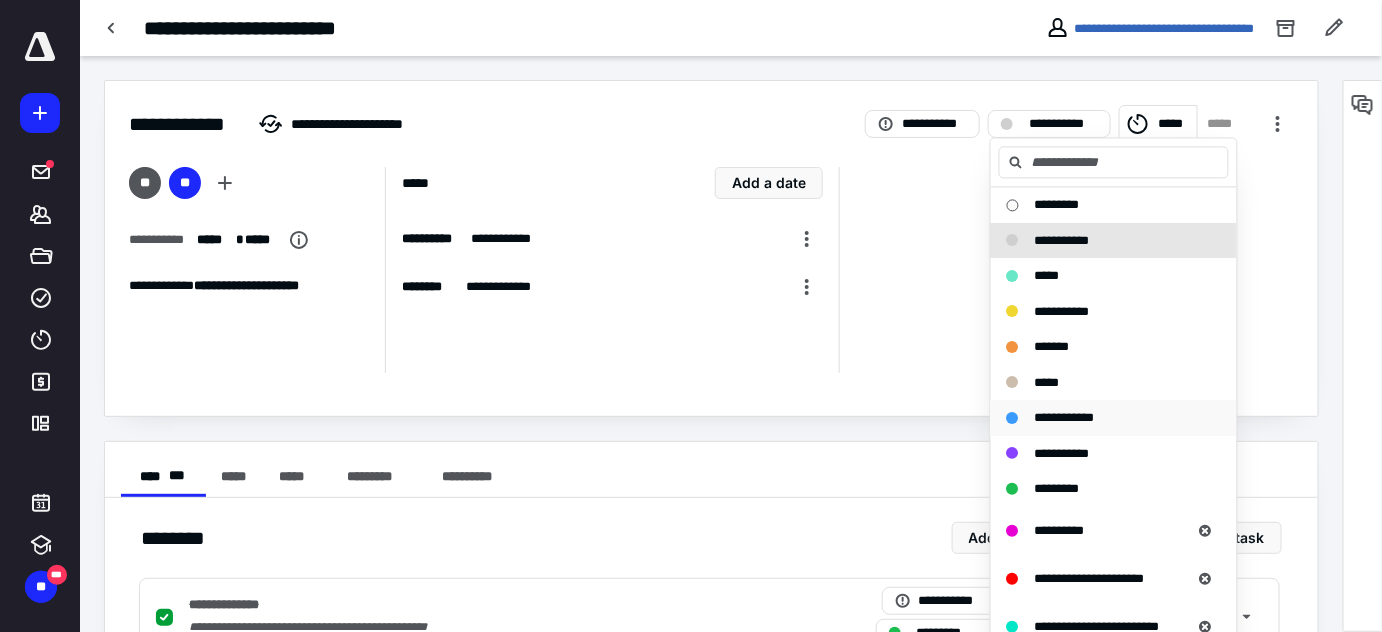 click on "**********" at bounding box center [1065, 417] 